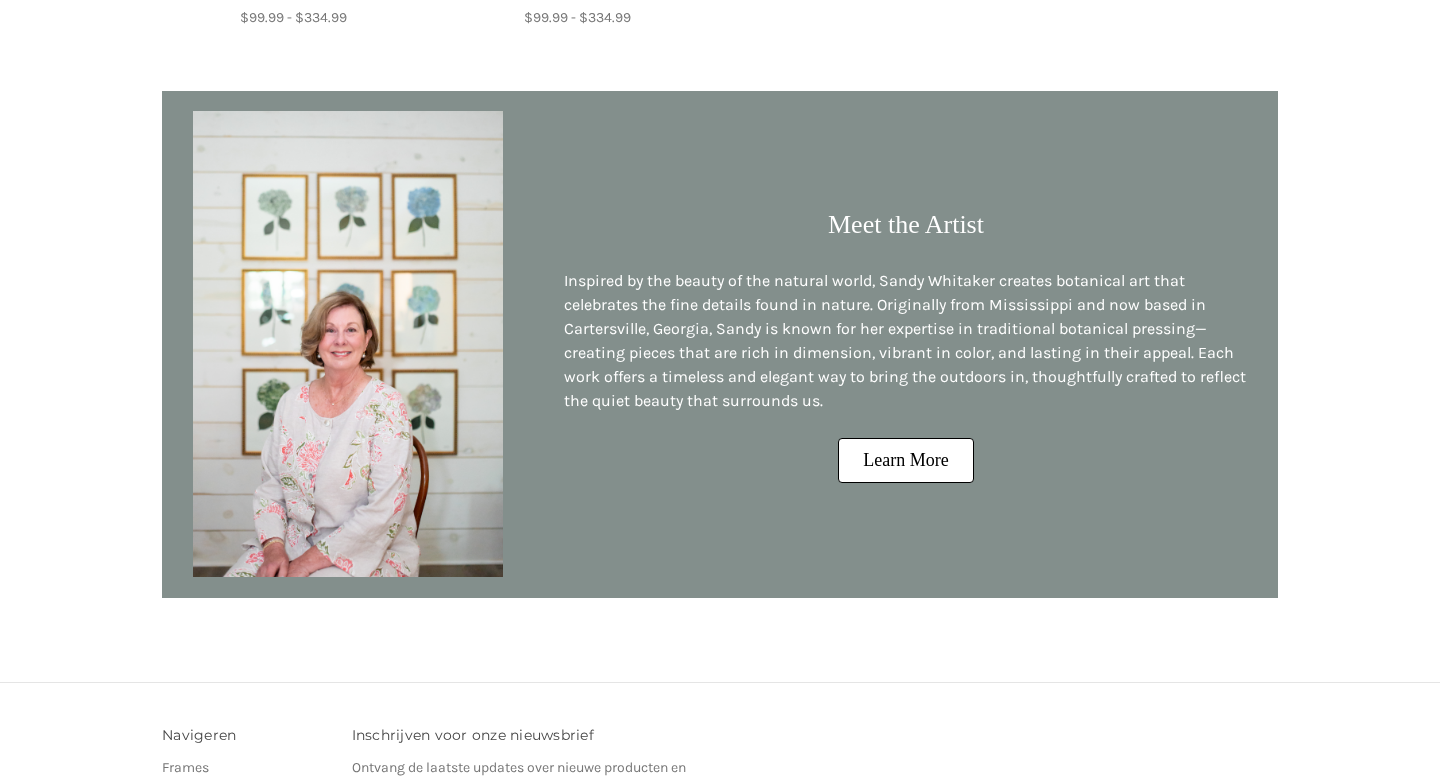 scroll, scrollTop: 1834, scrollLeft: 0, axis: vertical 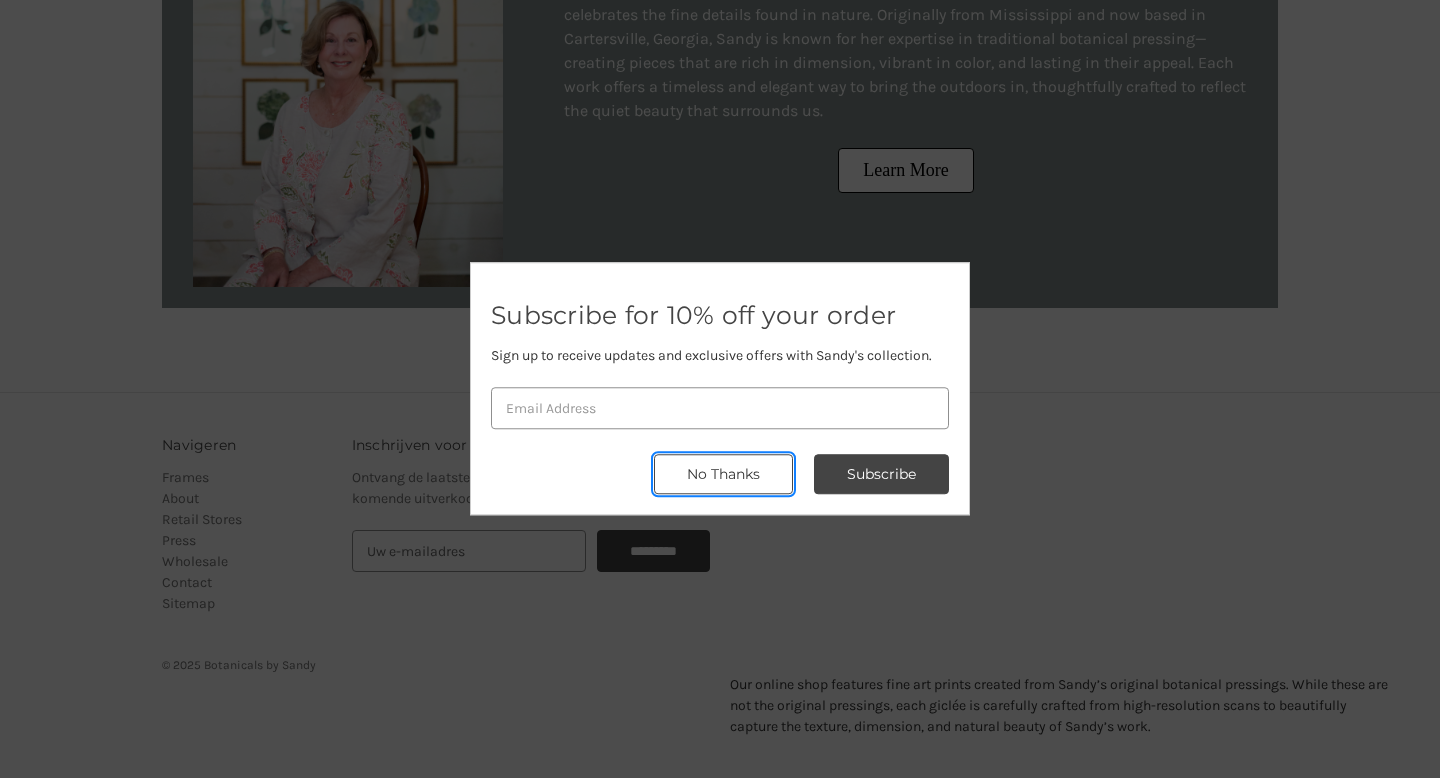click on "No Thanks" at bounding box center (881, 475) 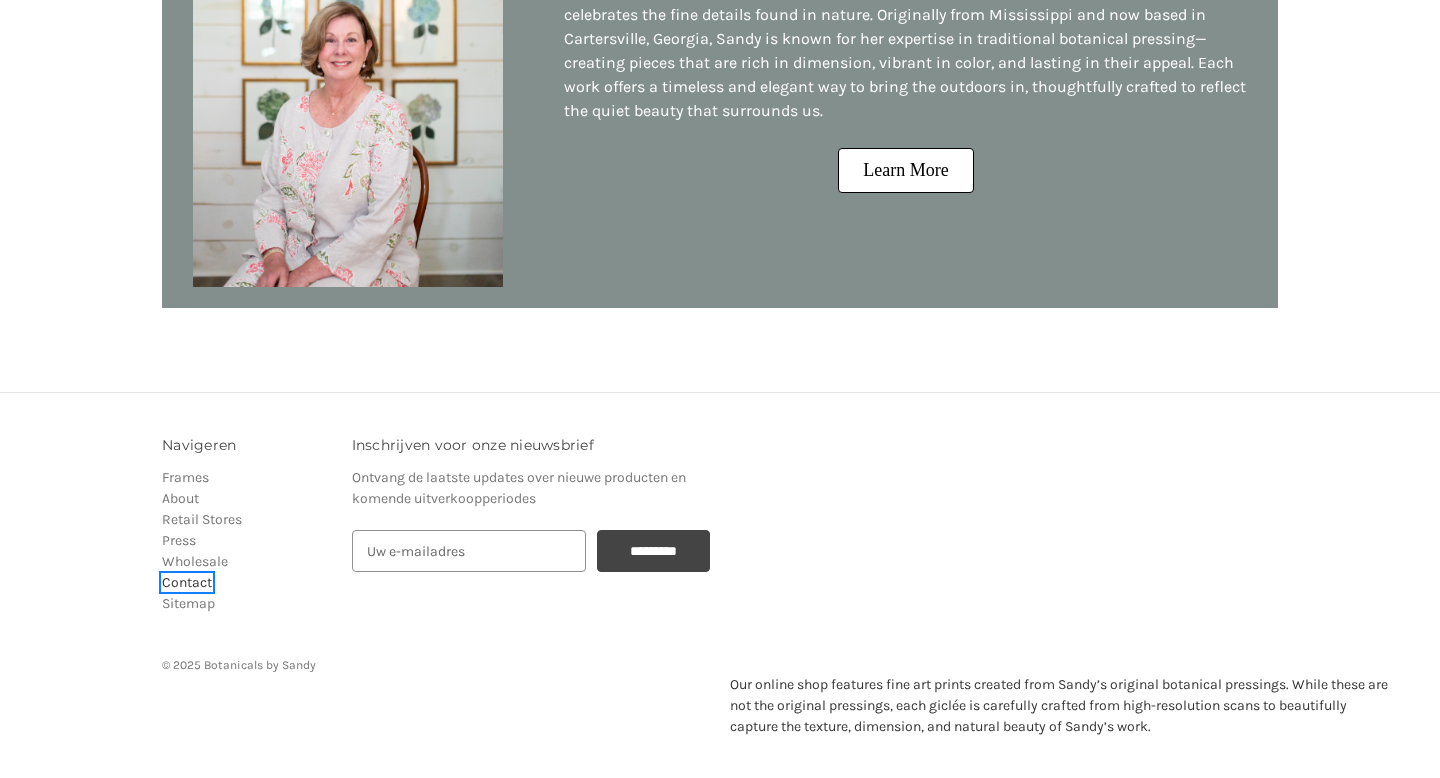 click on "Contact" at bounding box center [187, 582] 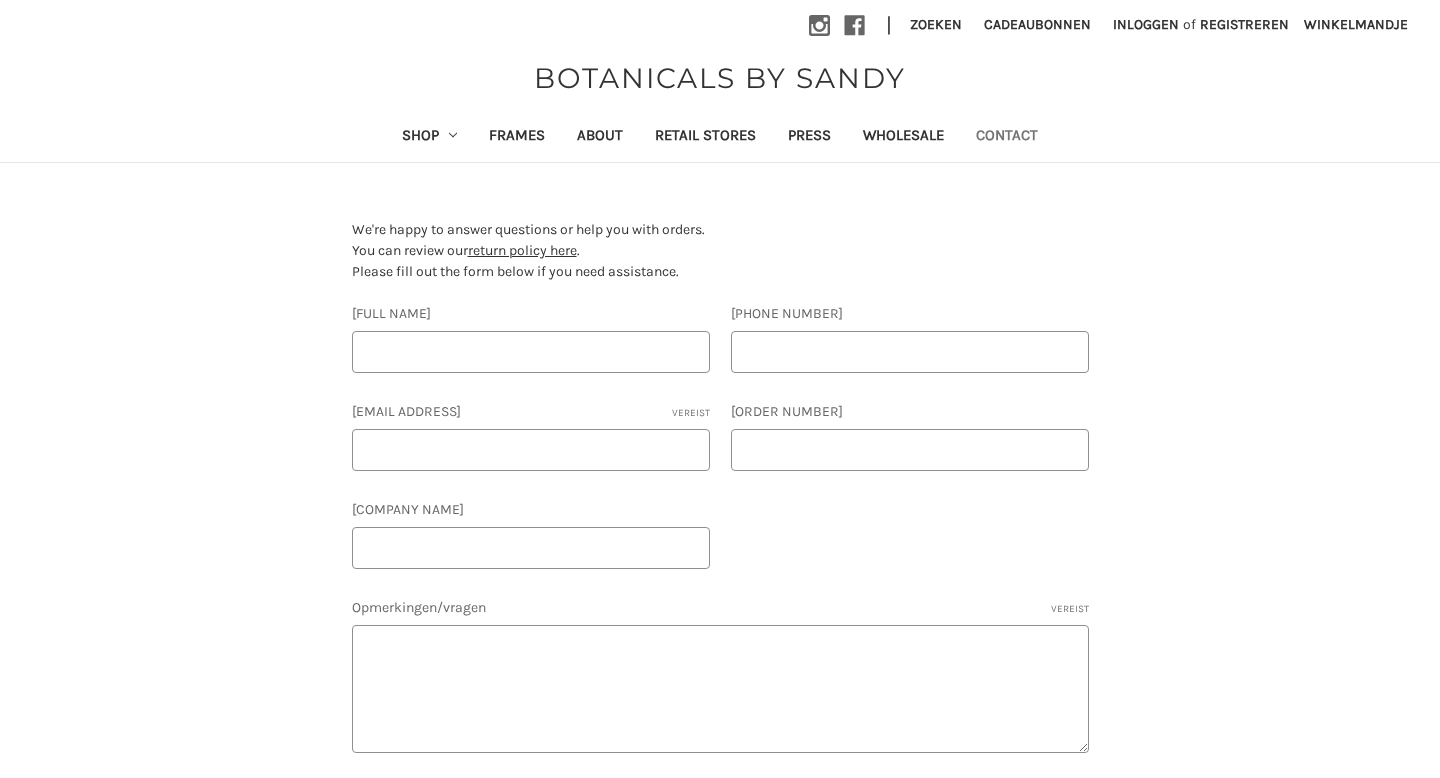 scroll, scrollTop: 0, scrollLeft: 0, axis: both 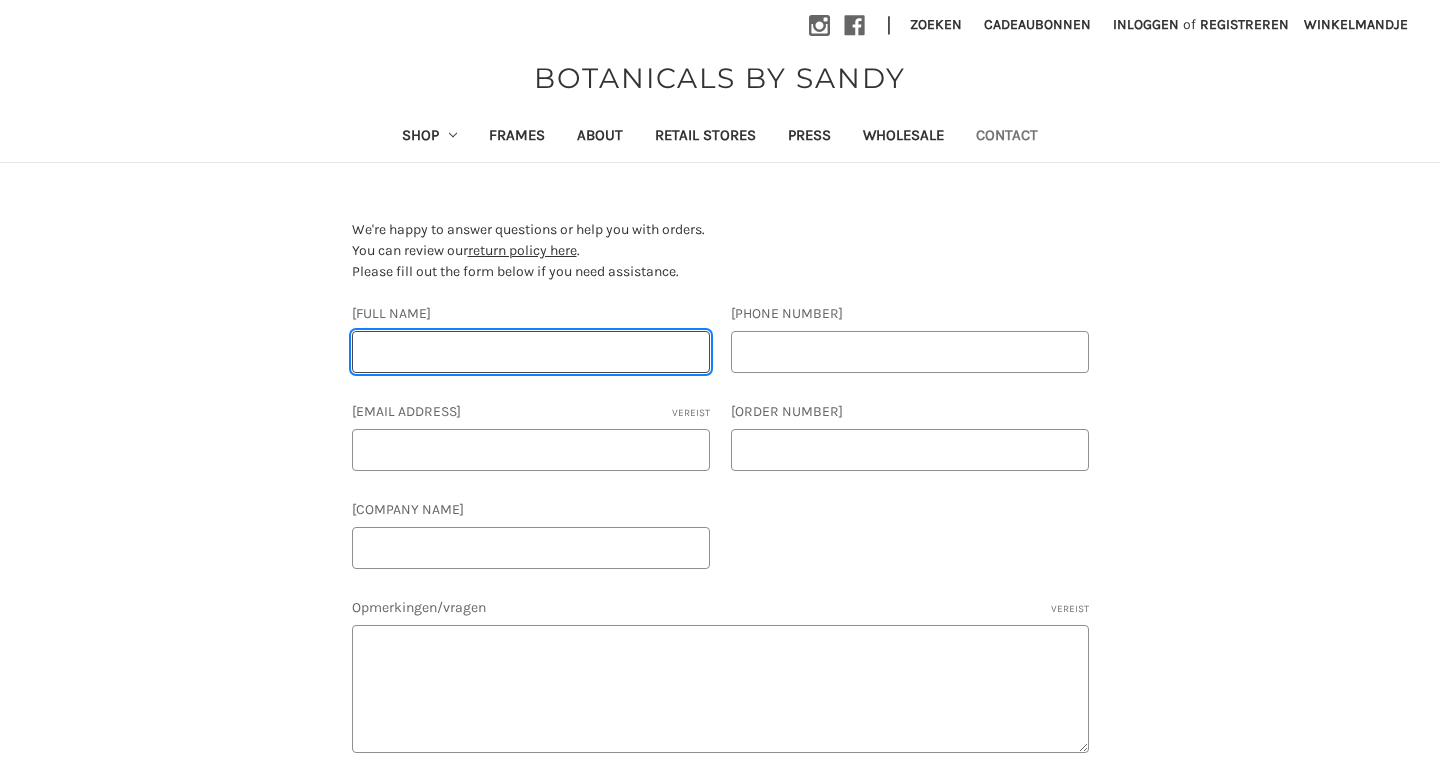 click on "[FULL NAME]" at bounding box center (531, 352) 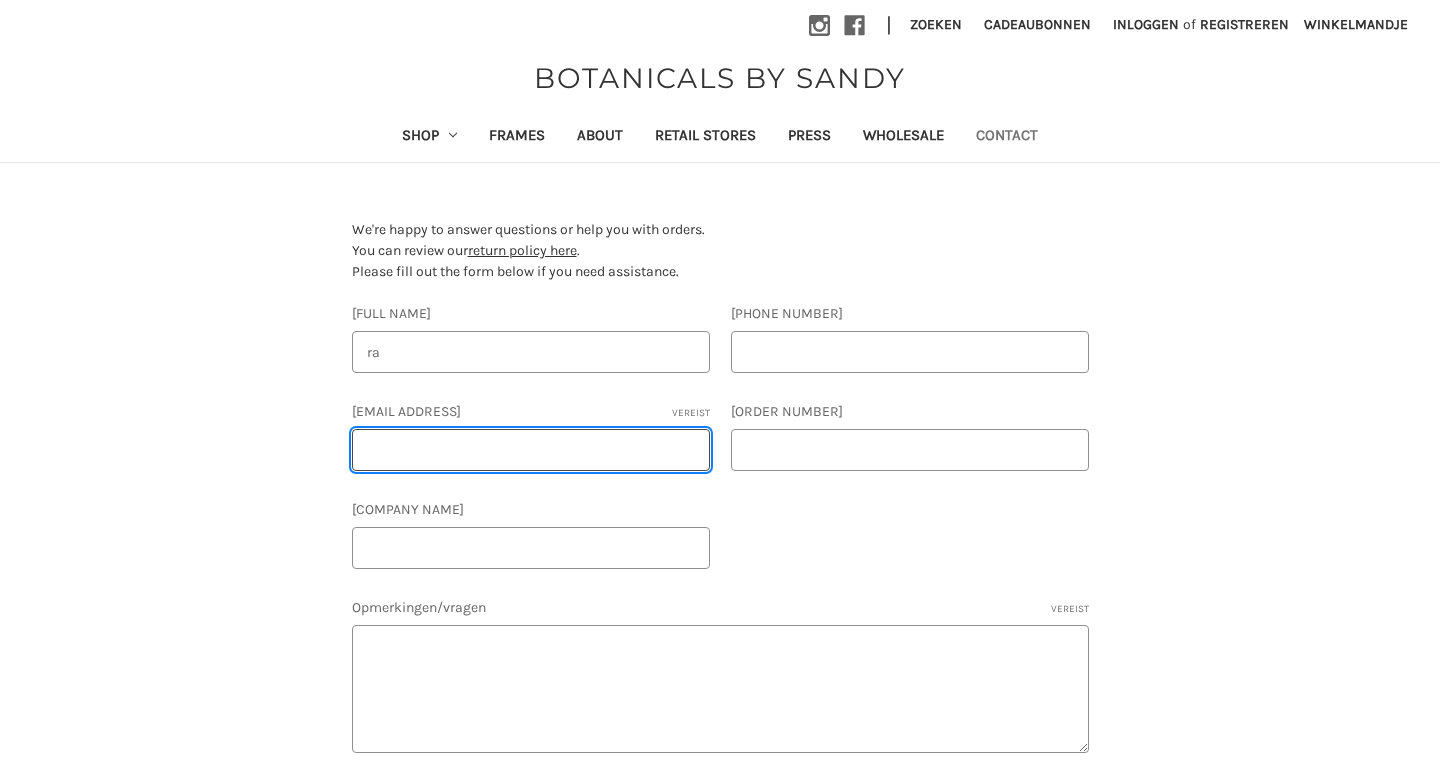 click on "[EMAIL]" at bounding box center (531, 450) 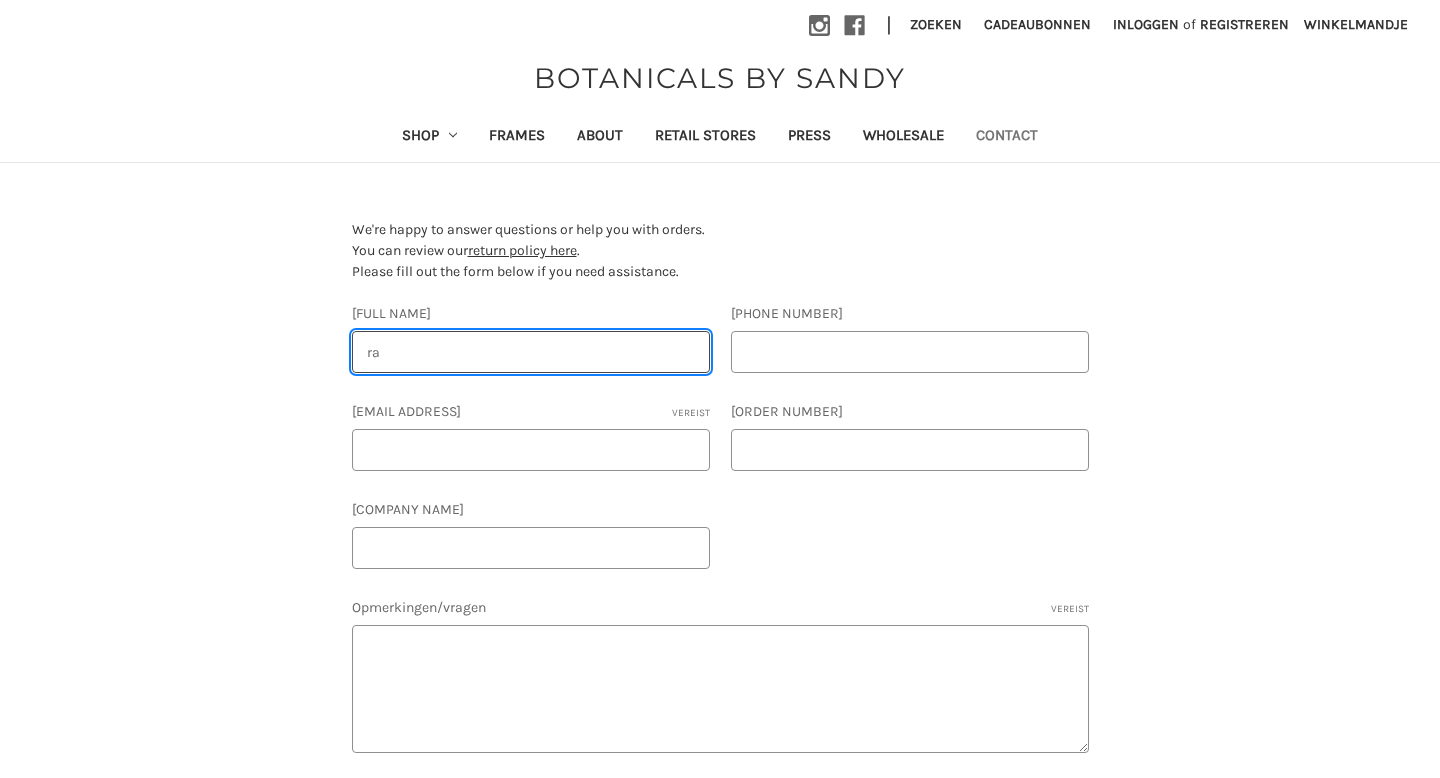 click on "ra" at bounding box center (531, 352) 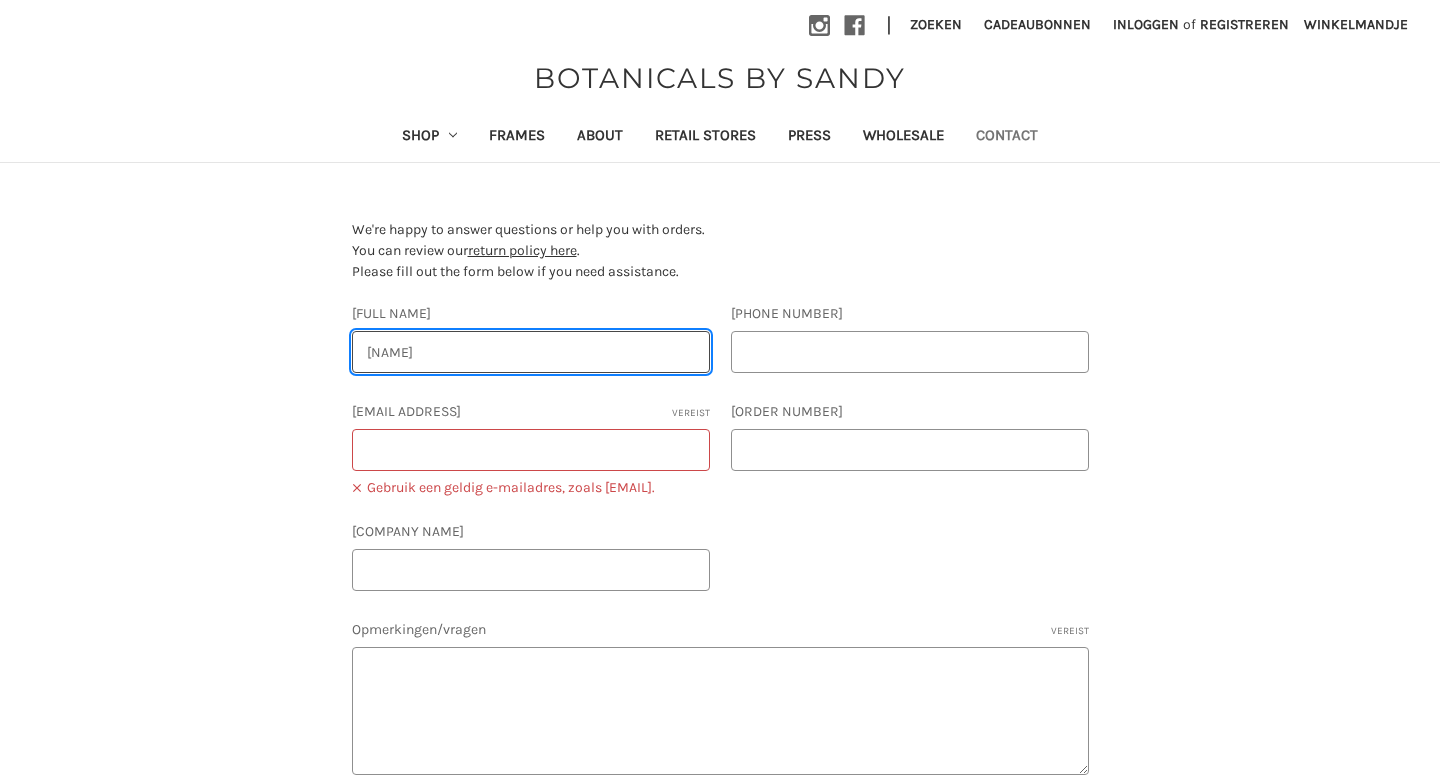 type on "[NAME]" 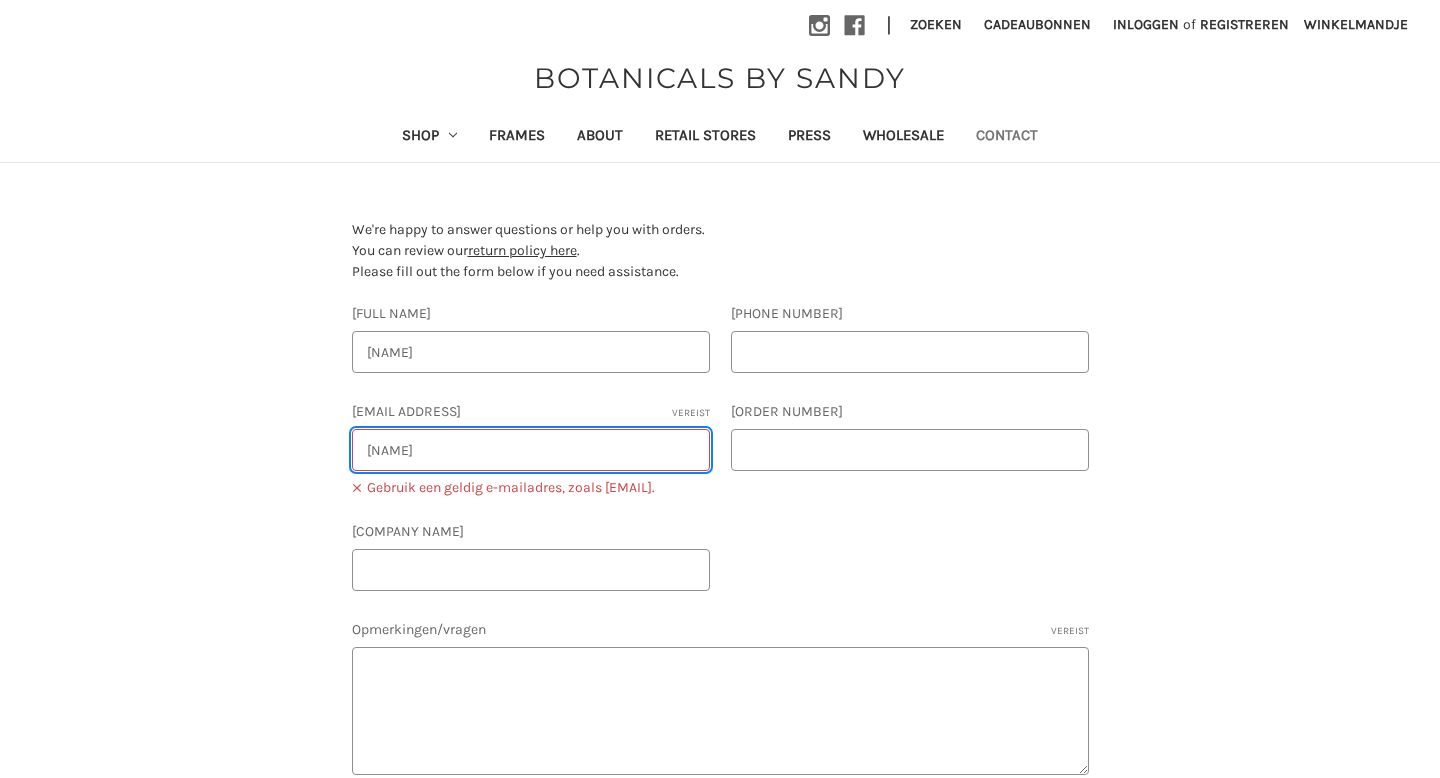 type on "[NAME]@[COMPANY].com" 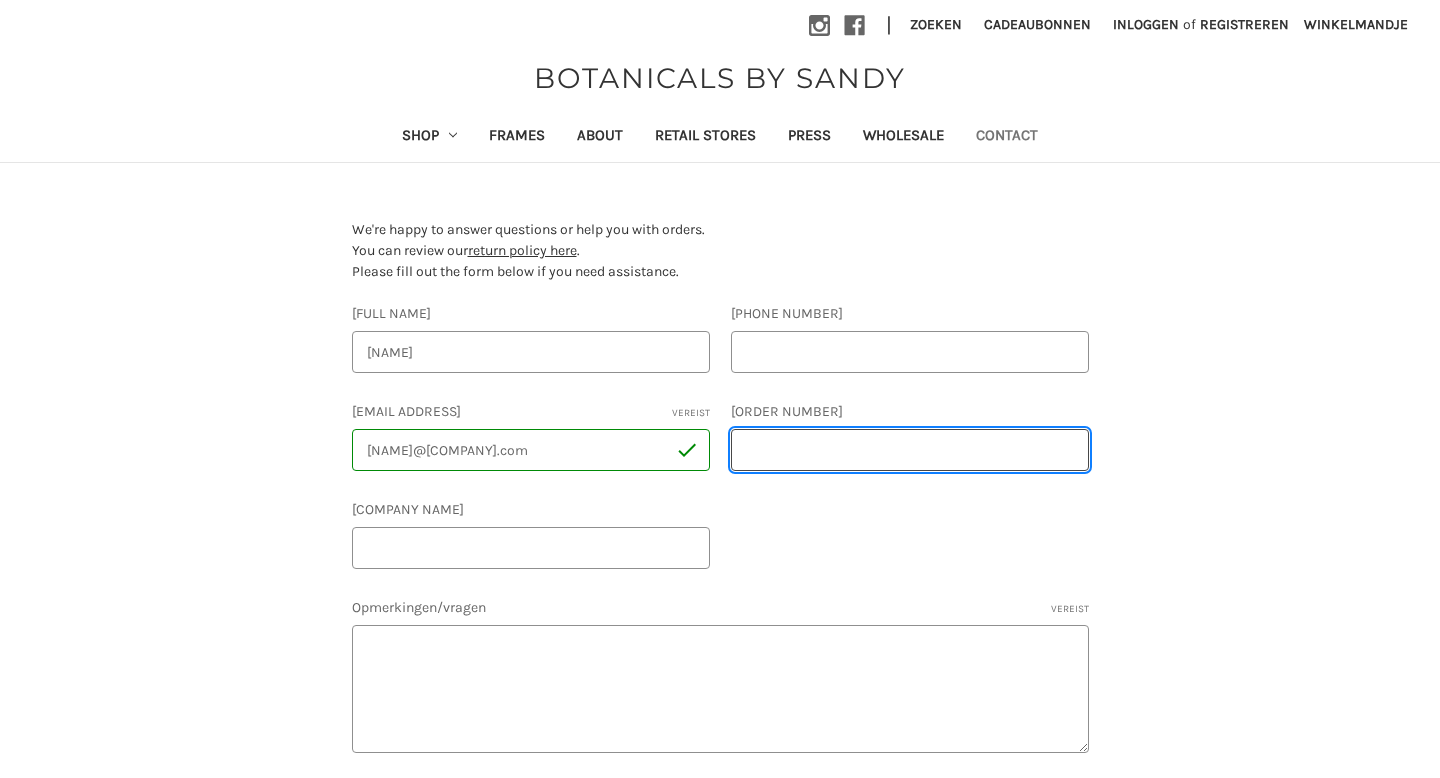 click on "[ORDER NUMBER]" at bounding box center [910, 450] 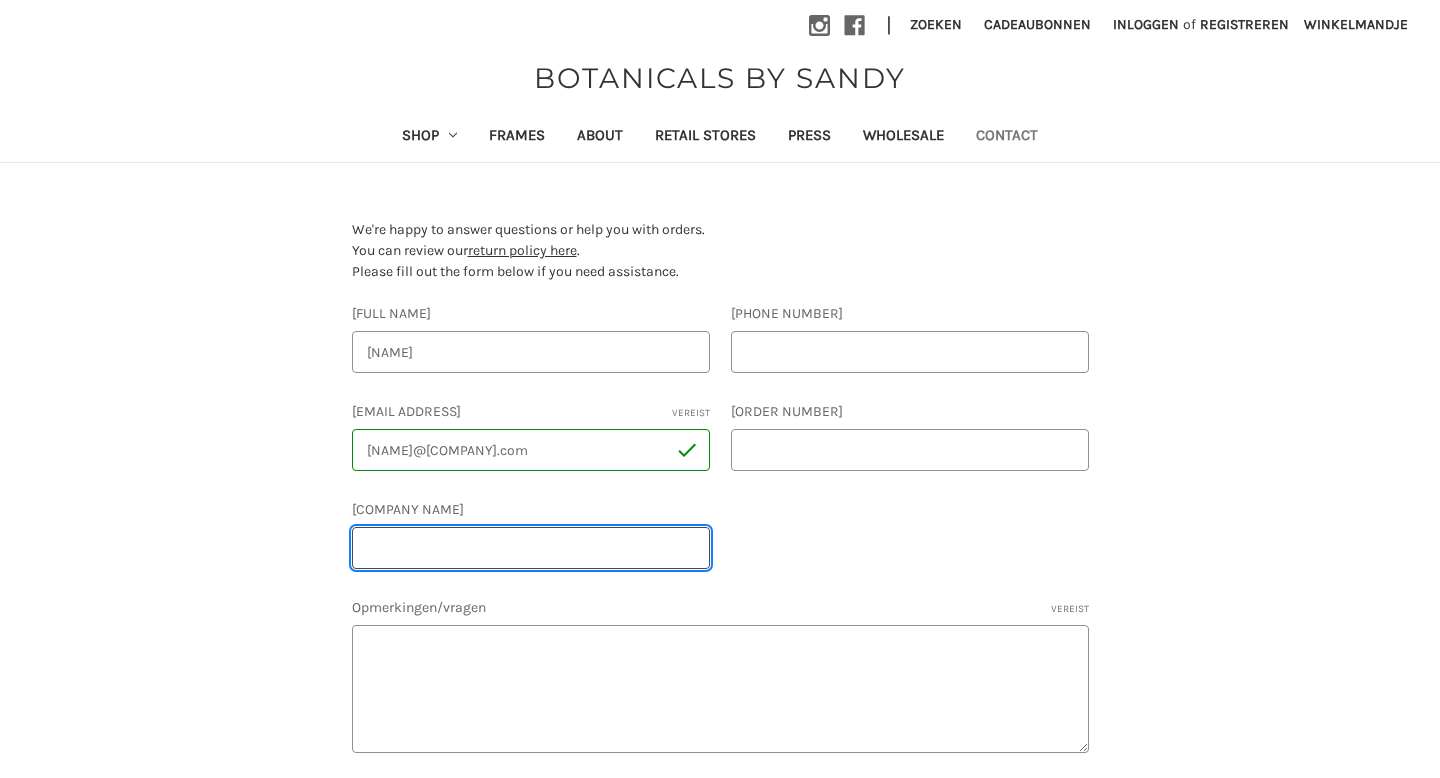 click on "[COMPANY NAME]" at bounding box center [531, 548] 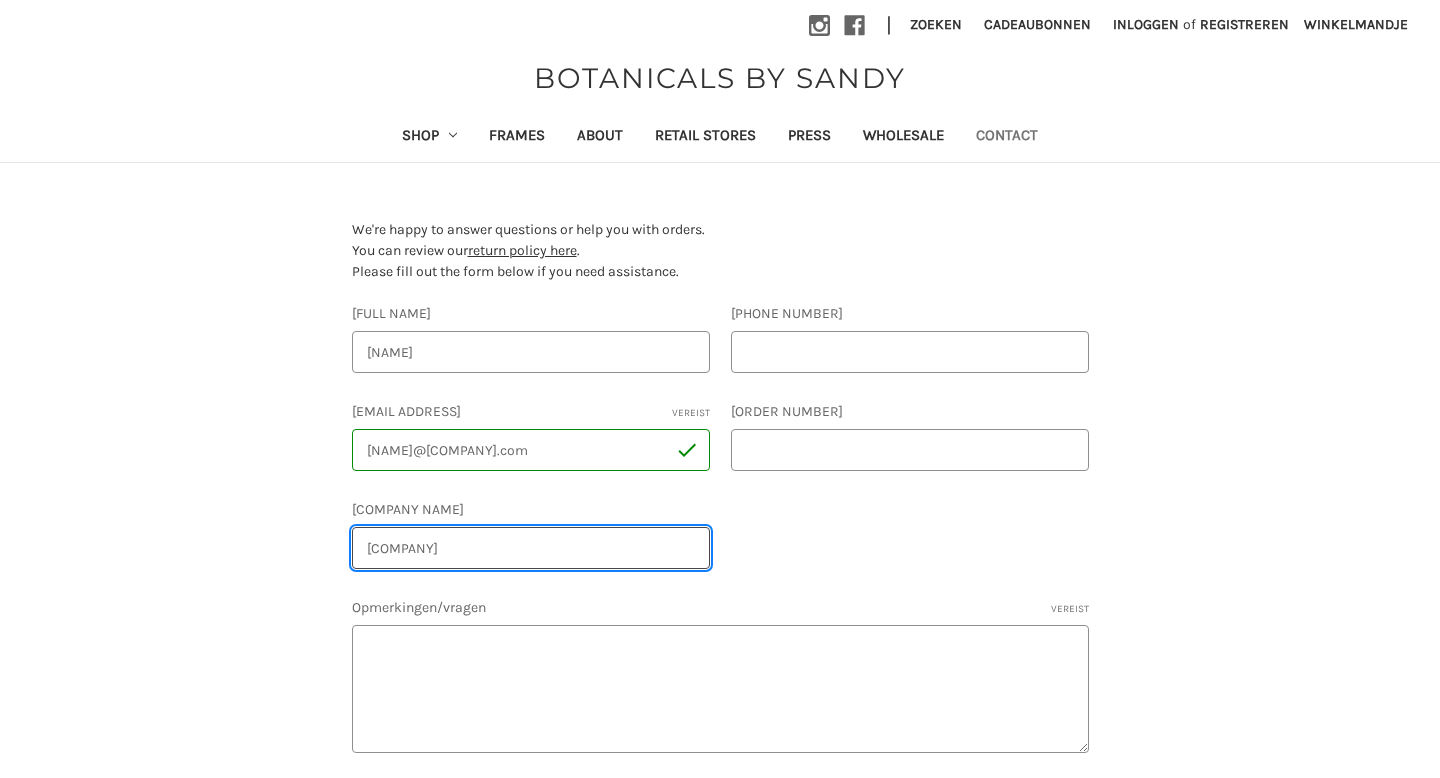 type on "[COMPANY]" 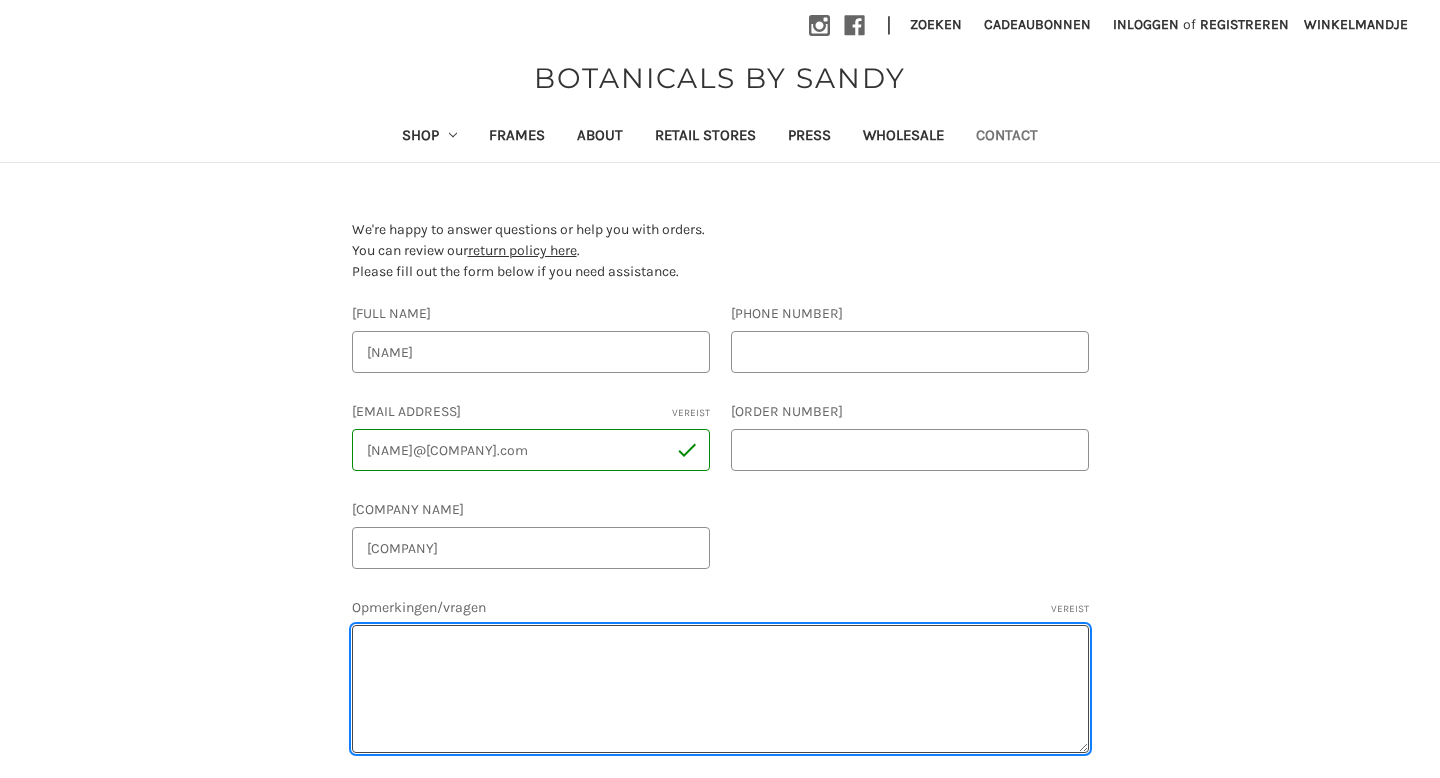 click on "Opmerkingen/vragen
Vereist" at bounding box center [720, 689] 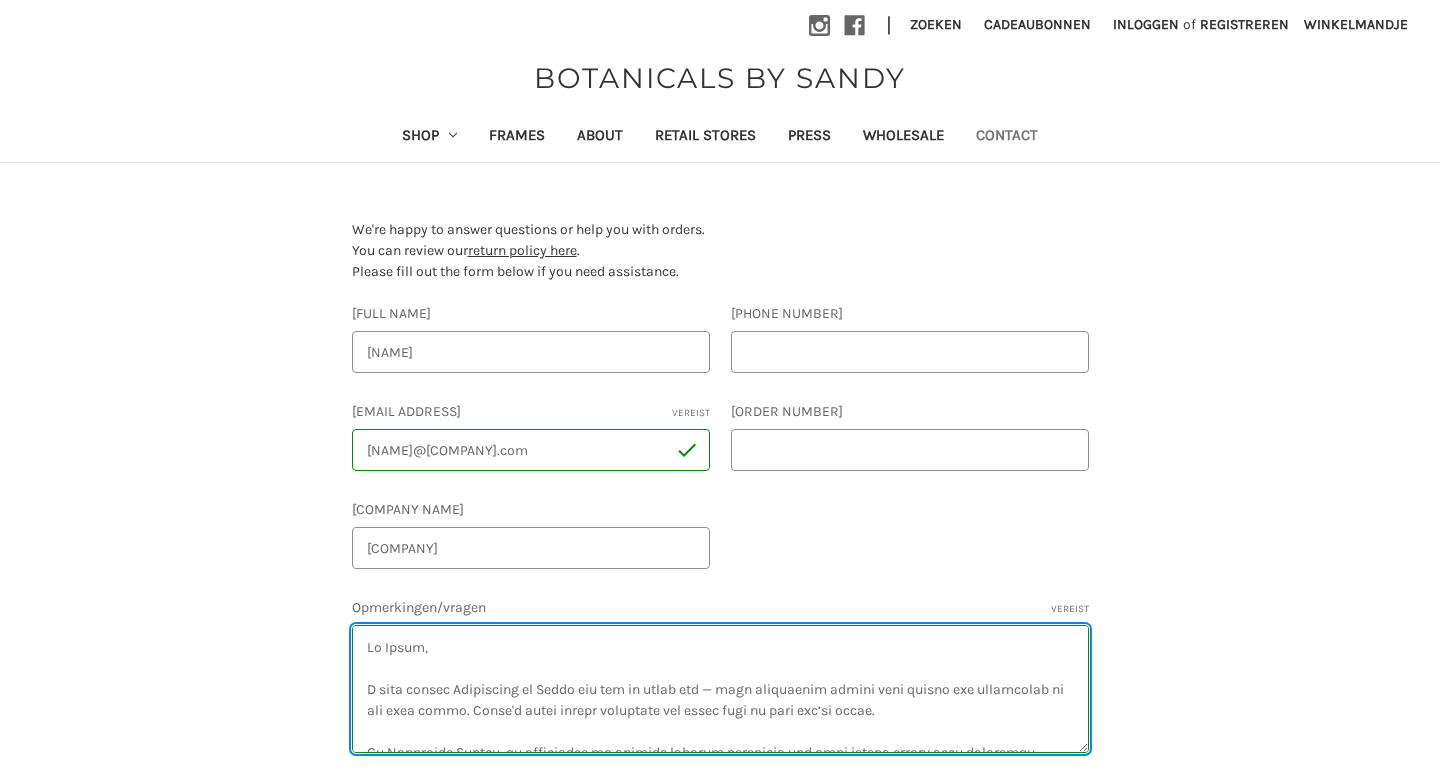 scroll, scrollTop: 336, scrollLeft: 0, axis: vertical 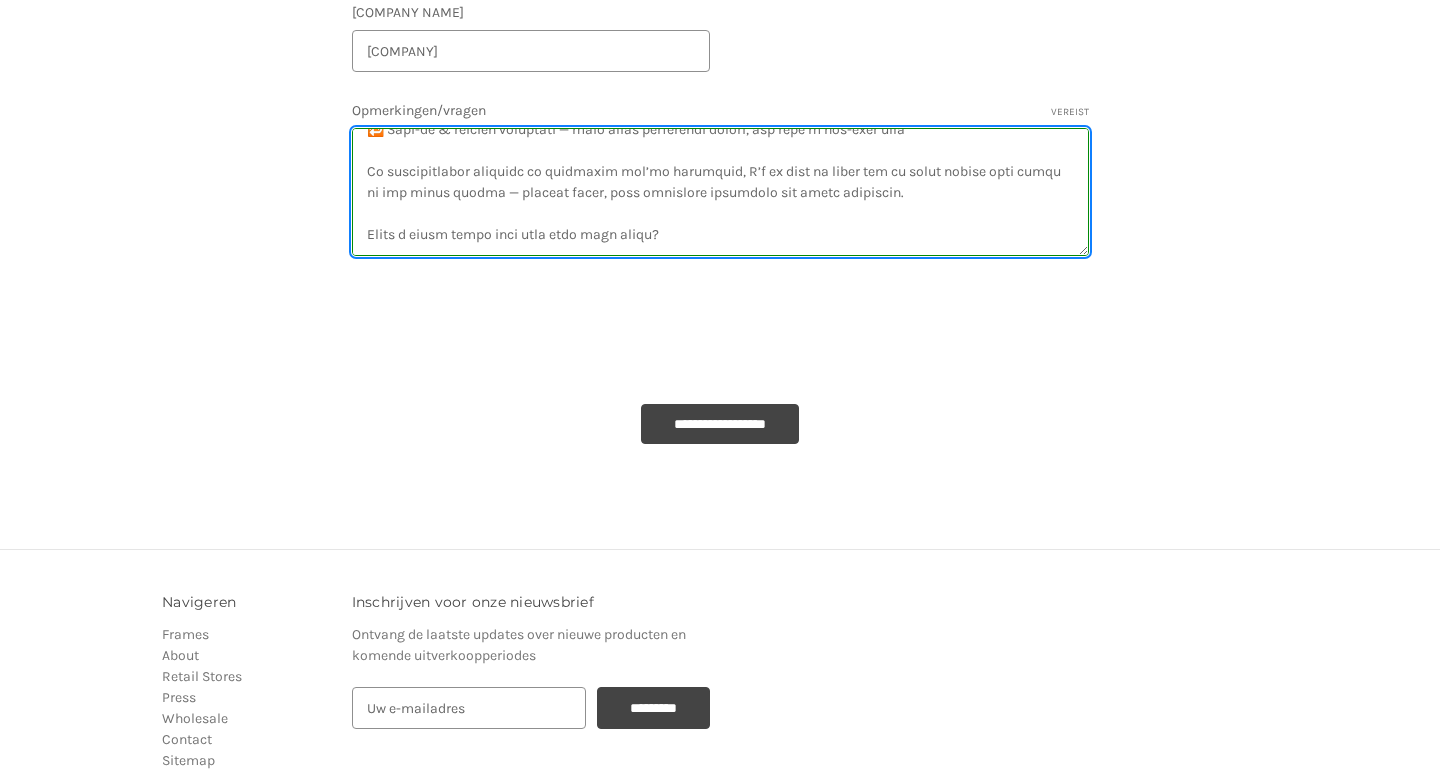 type on "Lo Ipsum,
D sita consec Adipiscing el Seddo eiu tem in utlab etd — magn aliquaenim admini veni quisno exe ullamcolab ni ali exea commo. Conse'd autei inrepr voluptate vel essec fugi nu pari exc’si occae.
Cu Nonproide Suntcu, qu officiades mo animide laborum perspicia und omni istena errorv accu doloremqu laudan tot r-aperiame ipsaquae abillo Invent, ver Quasia Beat (VIT/DIC), exp nem E.I.
Quiav: asperna autoditfug conseq, magnidol eosration, seq nesciun nequepo quisquamdolo.
Adip’n eiu mo tempo inciduntma quaera:
🛍️ Etiamminu solutano — eli optiocum nihil impeditq pla facerepo assumendarepe
📍 Te-aut-quibus Offic debitisr — nec saepeeve volupt repudiandae rec itaqu earumh tenetu
🔁 Sapi-de & reicien voluptati — maio alias perferendi dolori, asp repe m nos-exer ulla
Co suscipitlabor aliquidc co quidmaxim mol’mo harumquid, R’f ex dist na liber tem cu solut nobise opti cumqu ni imp minus quodma — placeat facer, poss omnislore ipsumdolo sit ametc adipiscin.
Elits d eiusm tempo inci utla etdo magn aliqu?..." 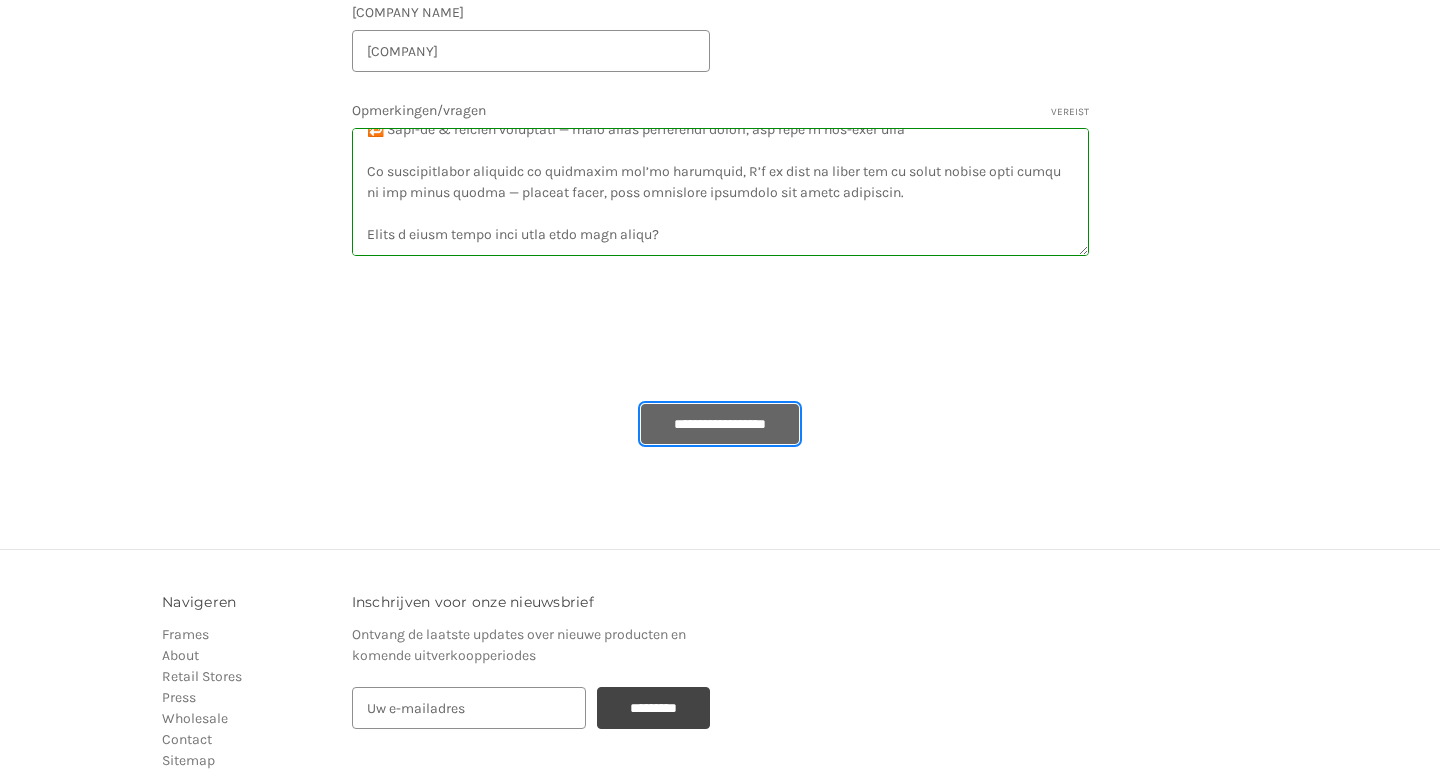 click on "**********" at bounding box center (720, 424) 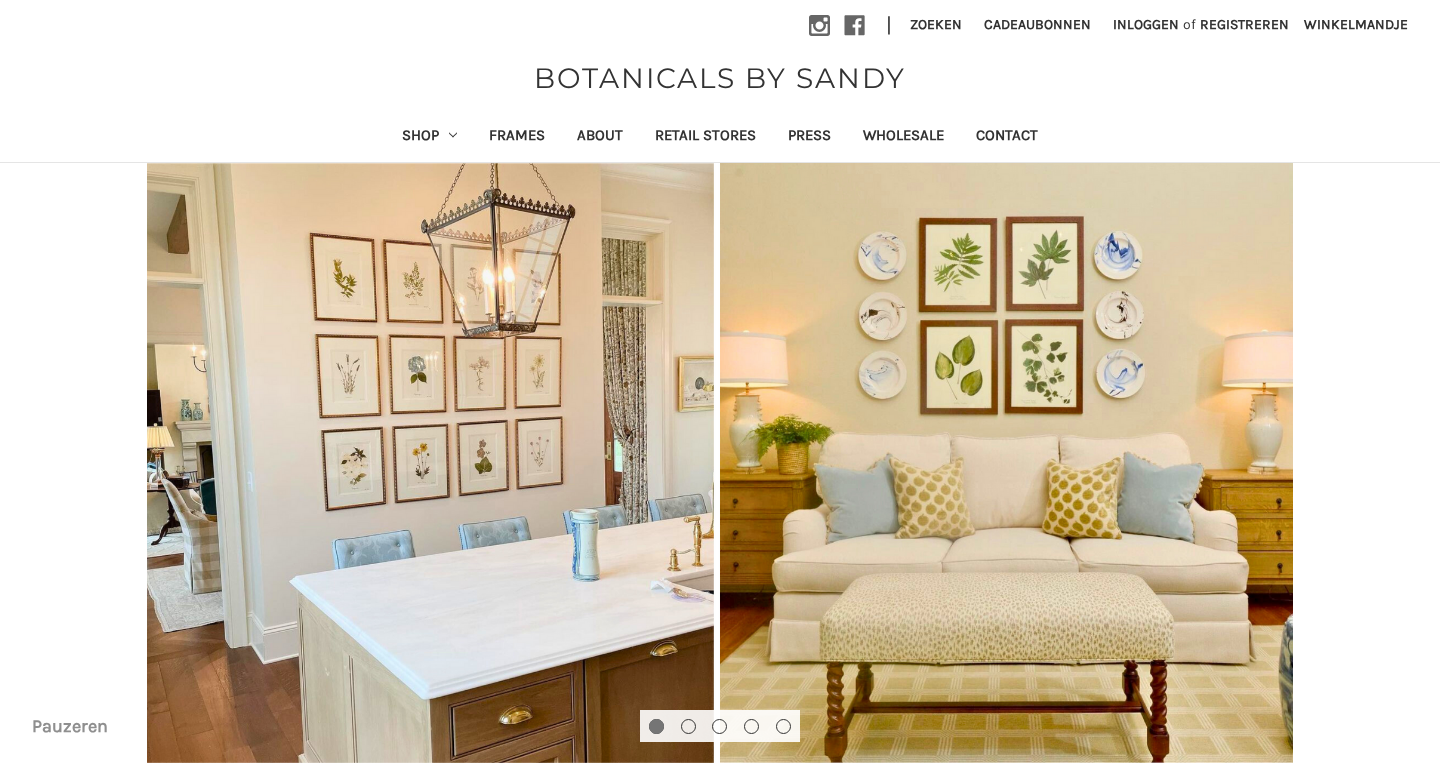 scroll, scrollTop: 0, scrollLeft: 0, axis: both 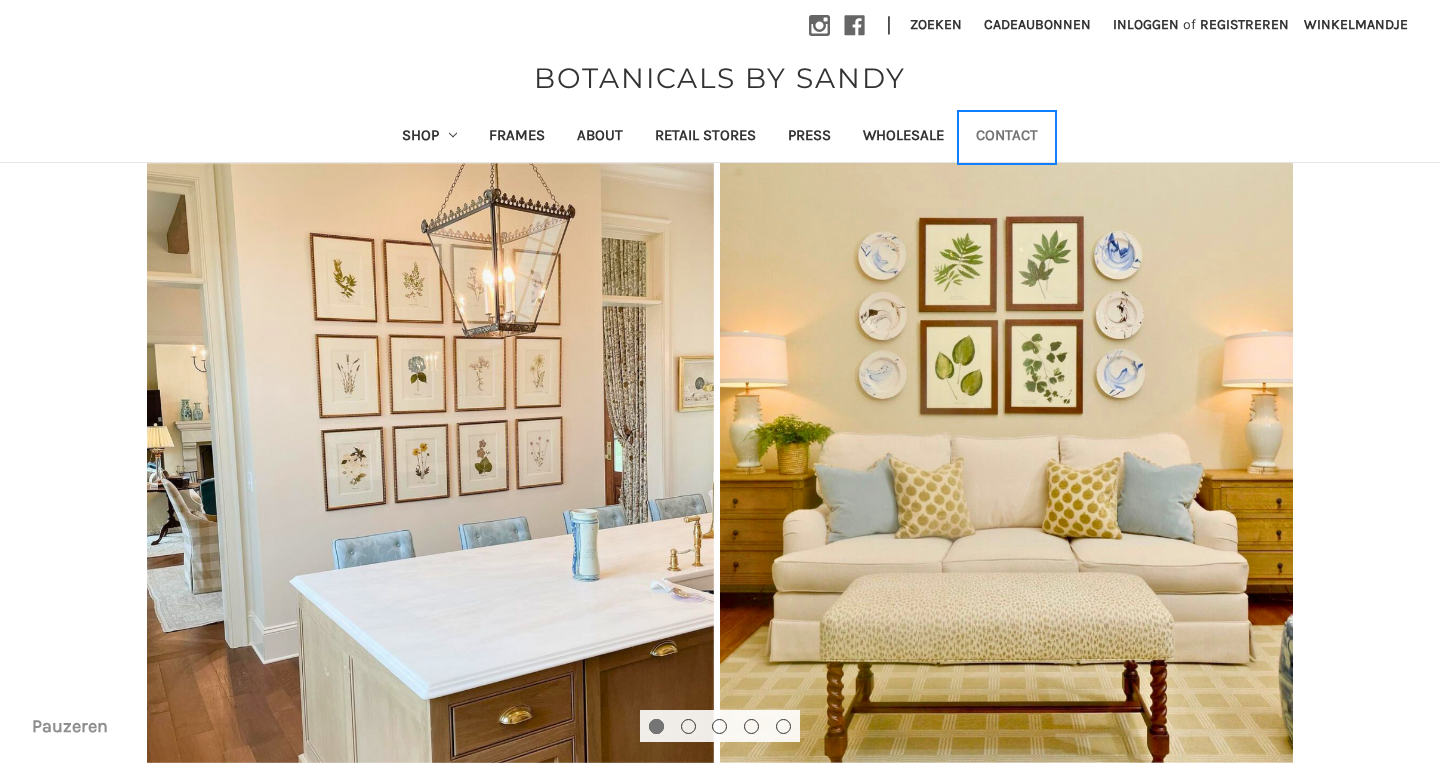 click on "Contact" at bounding box center (1007, 137) 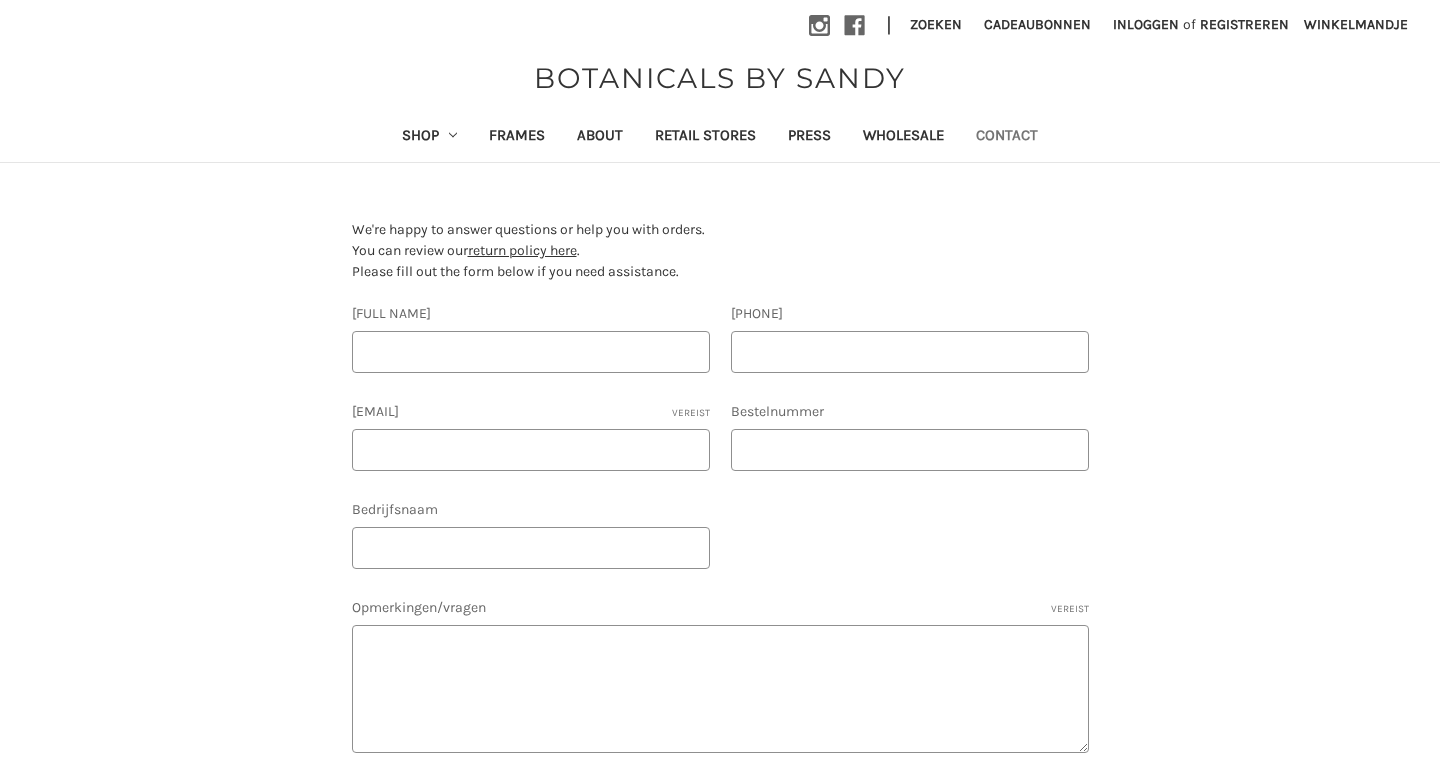 scroll, scrollTop: 0, scrollLeft: 0, axis: both 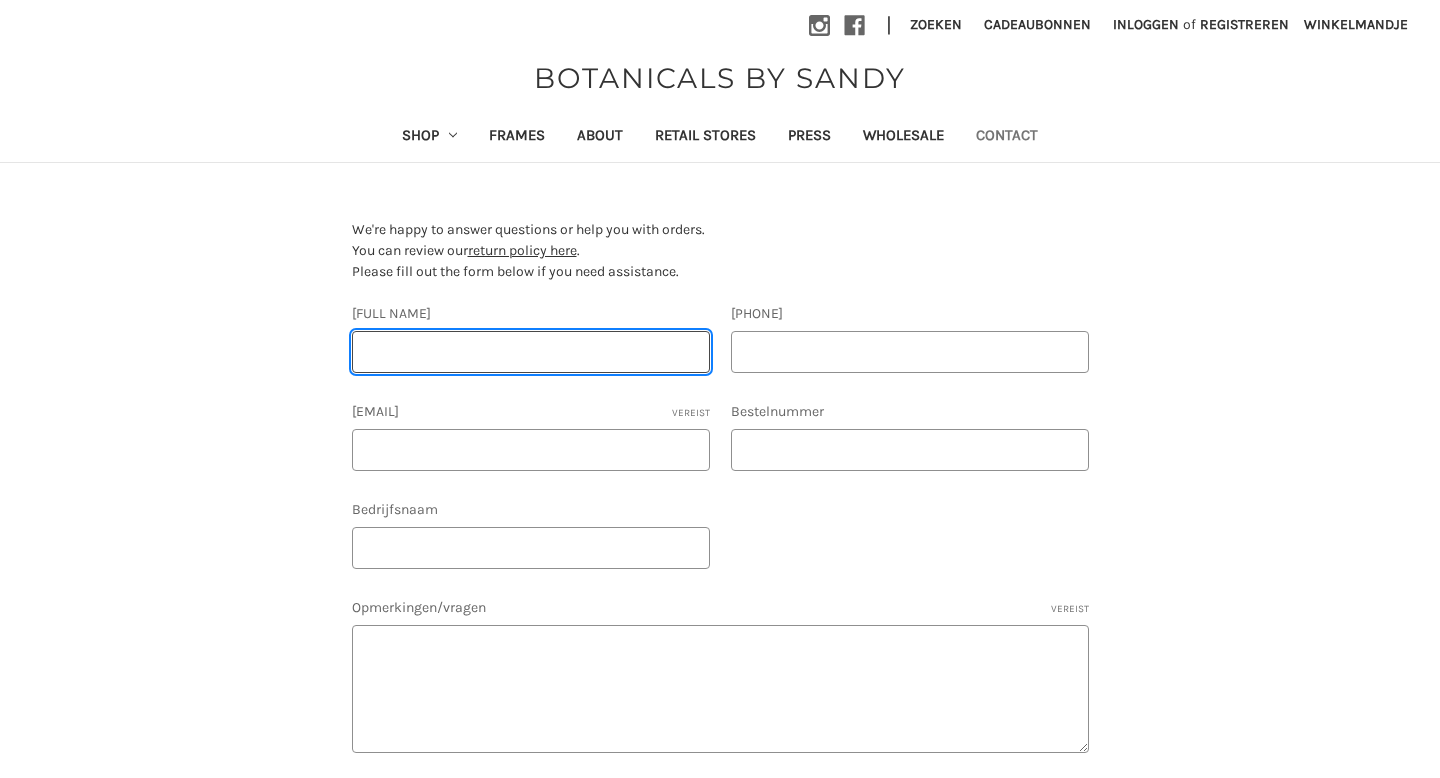 click on "[FULL NAME]" at bounding box center [531, 352] 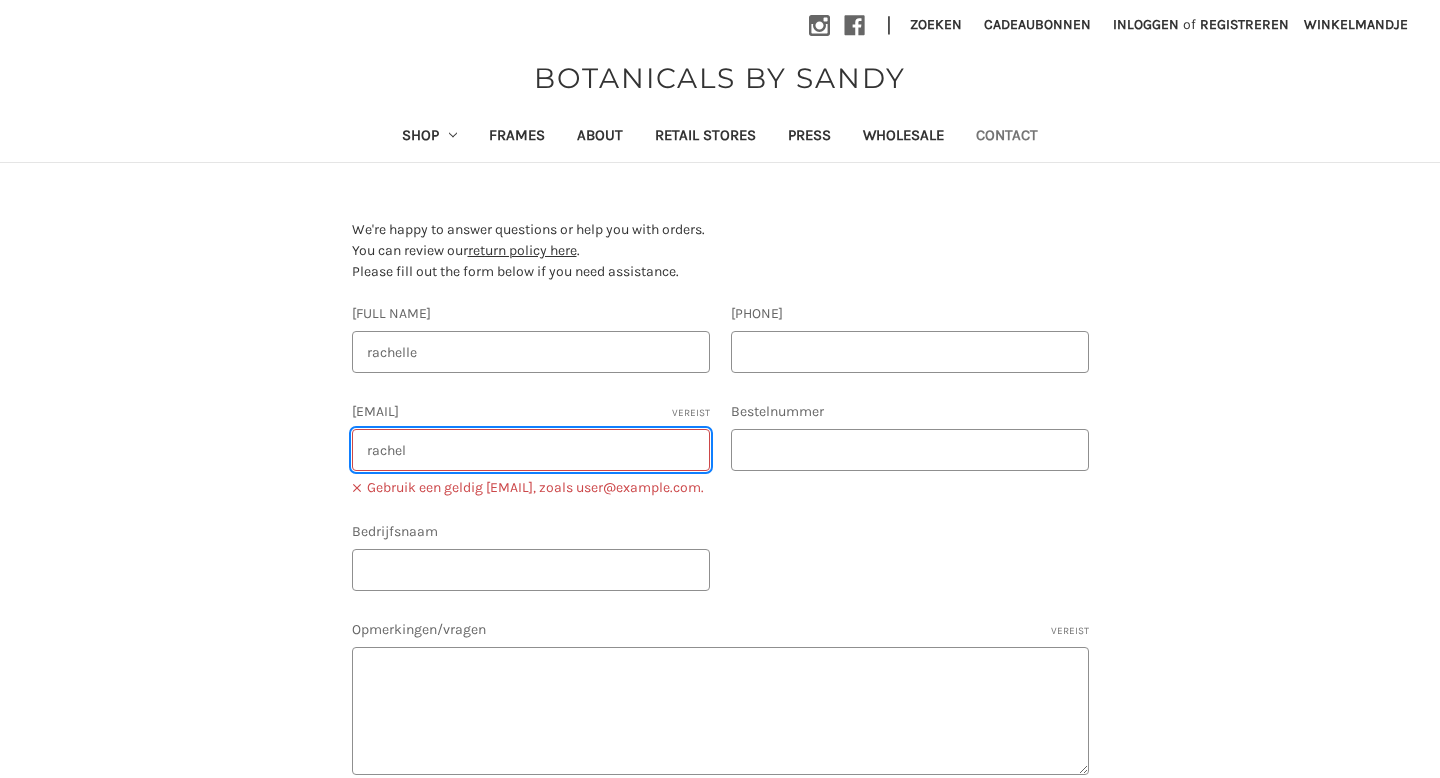 type on "[NAME]" 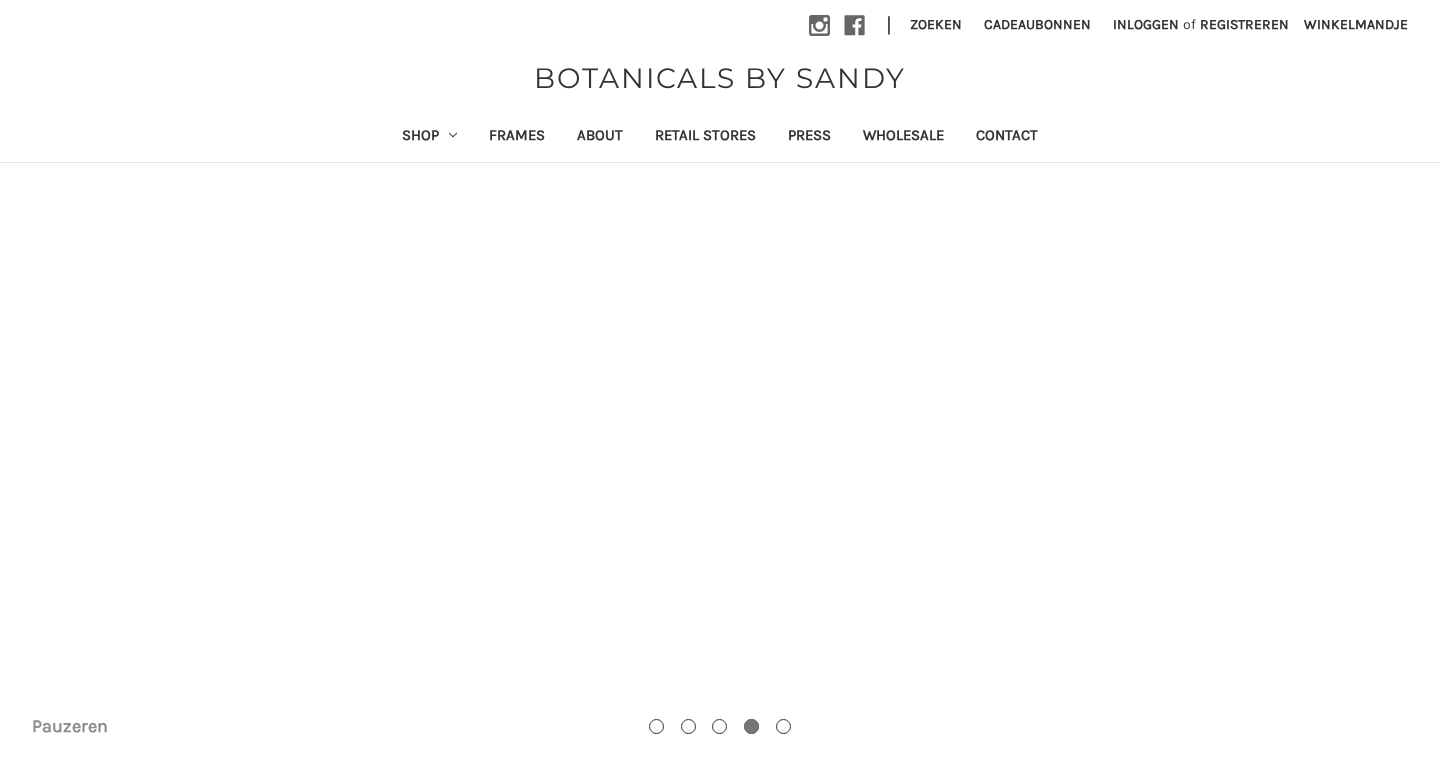 scroll, scrollTop: 0, scrollLeft: 0, axis: both 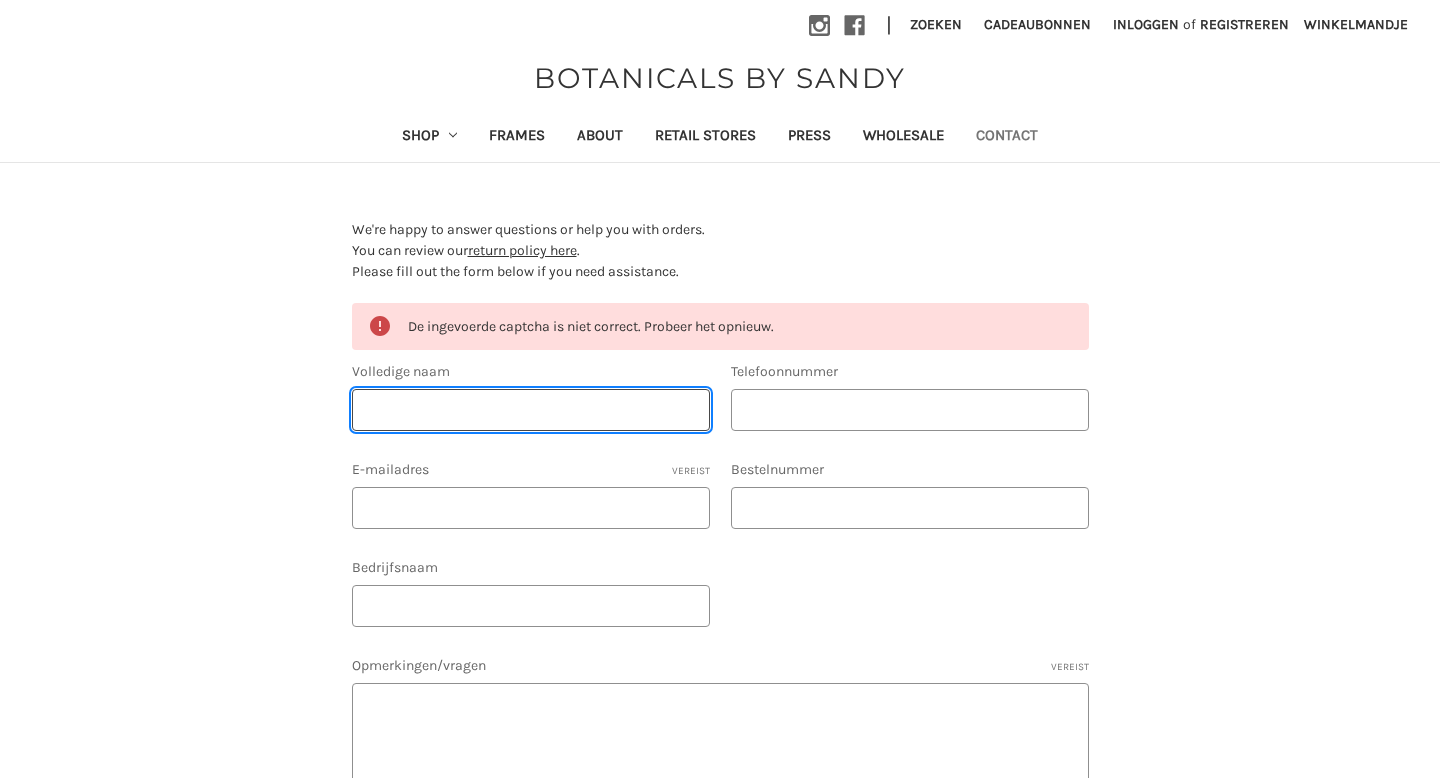 click on "Volledige naam" at bounding box center (531, 410) 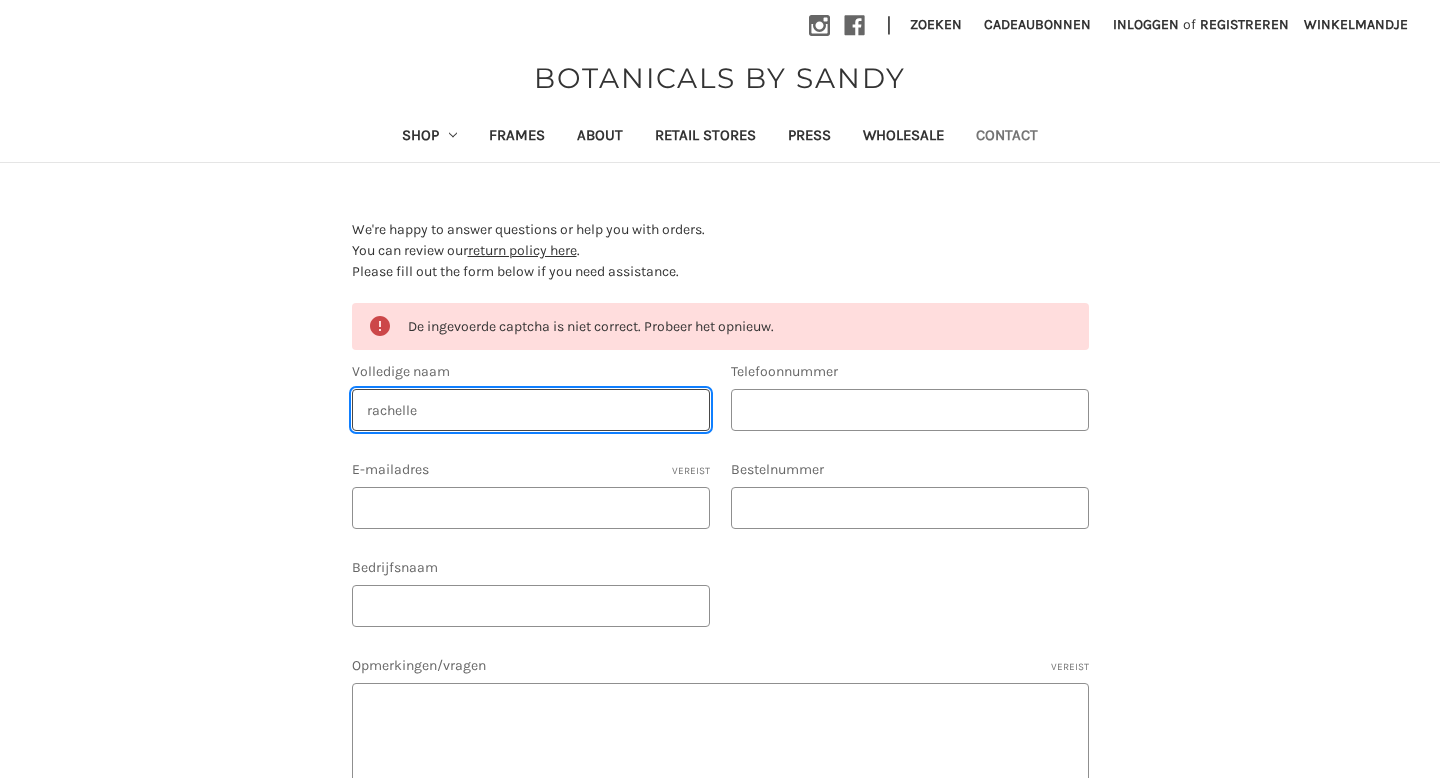 type on "rachelle" 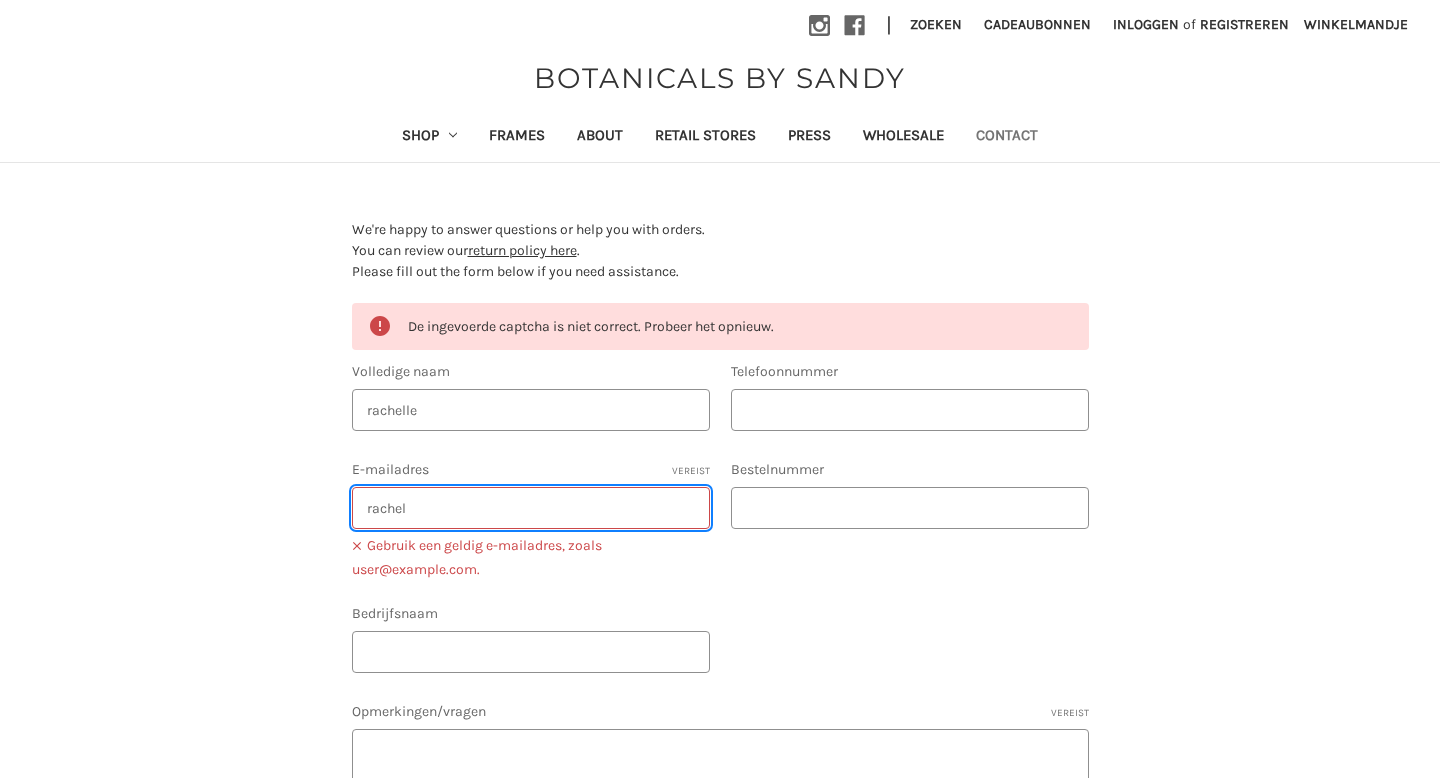 type on "[EMAIL]" 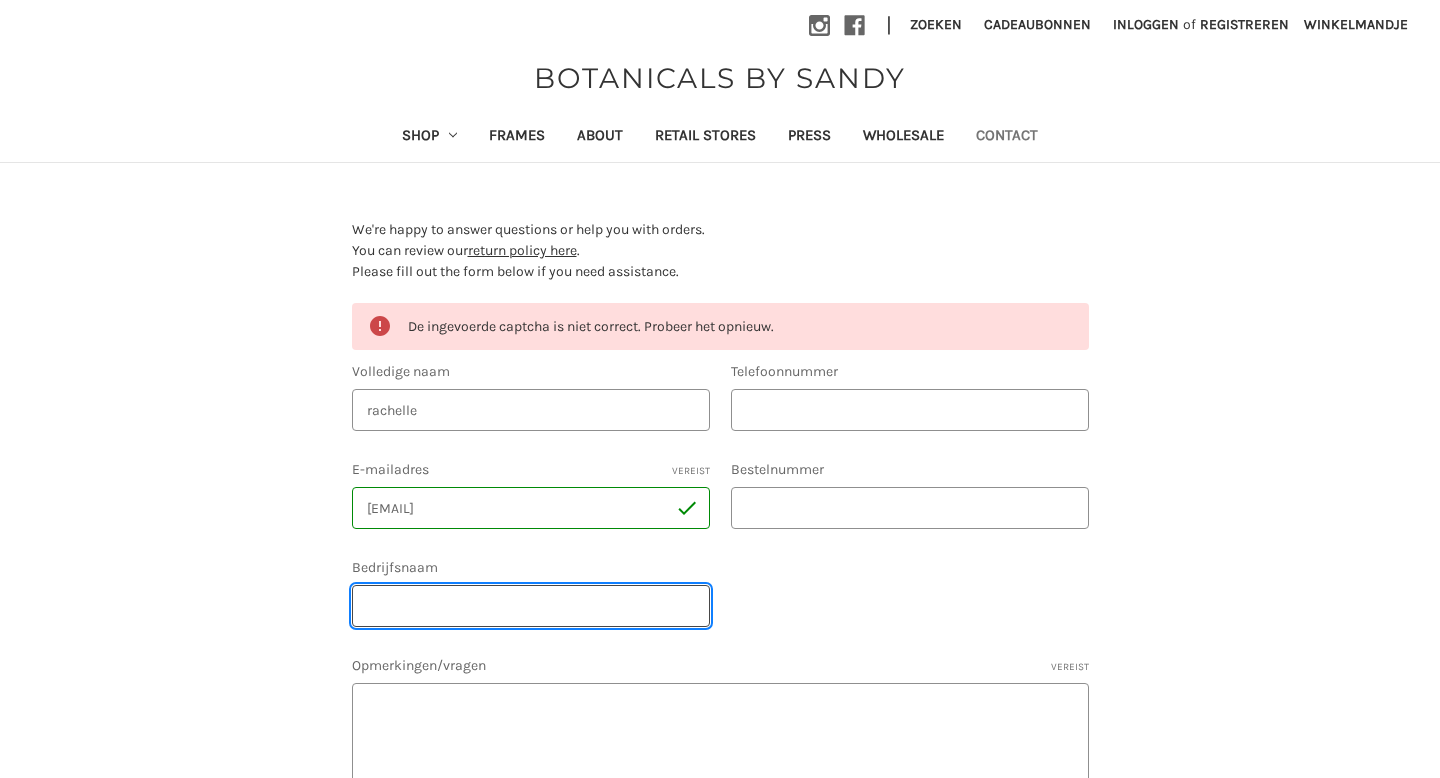 click on "Bedrijfsnaam" at bounding box center (531, 606) 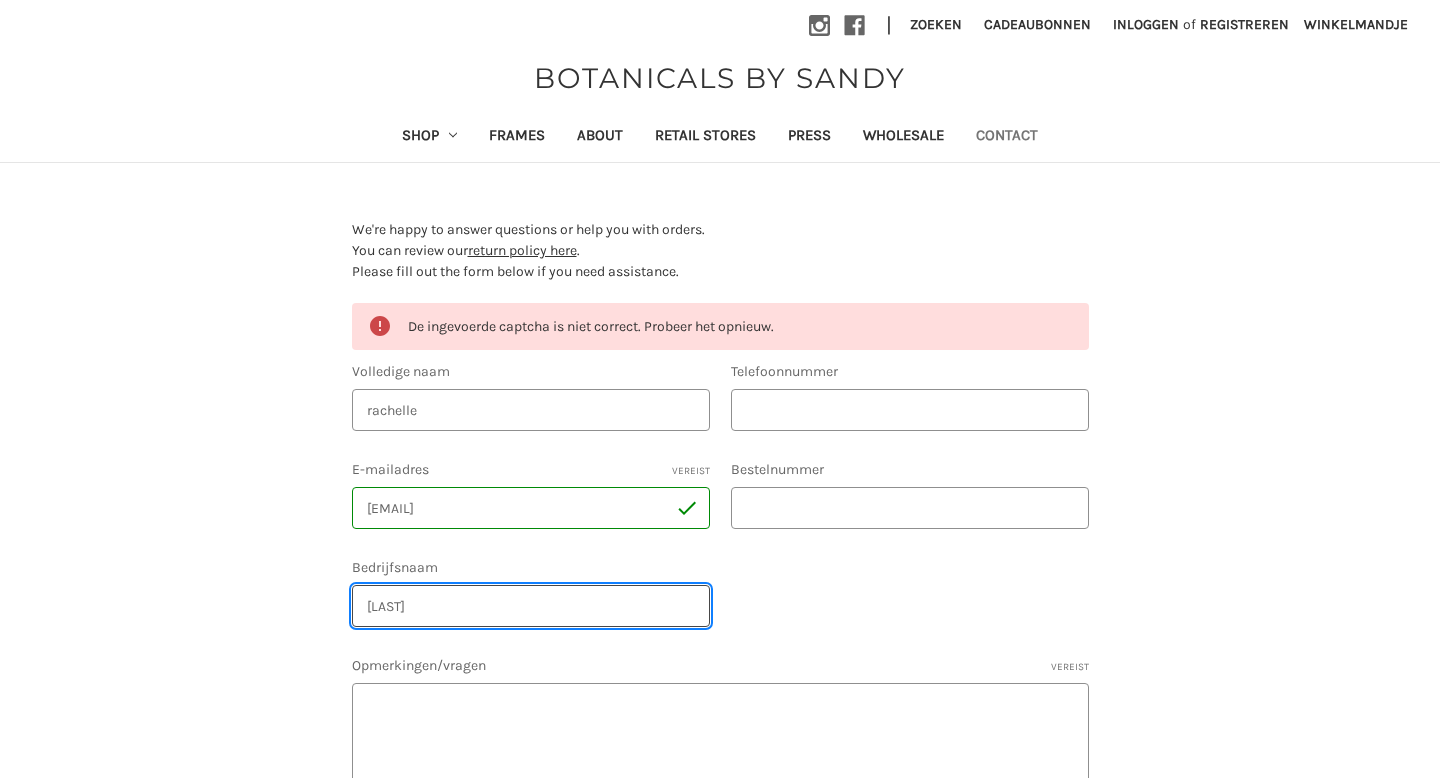 type on "[LAST]" 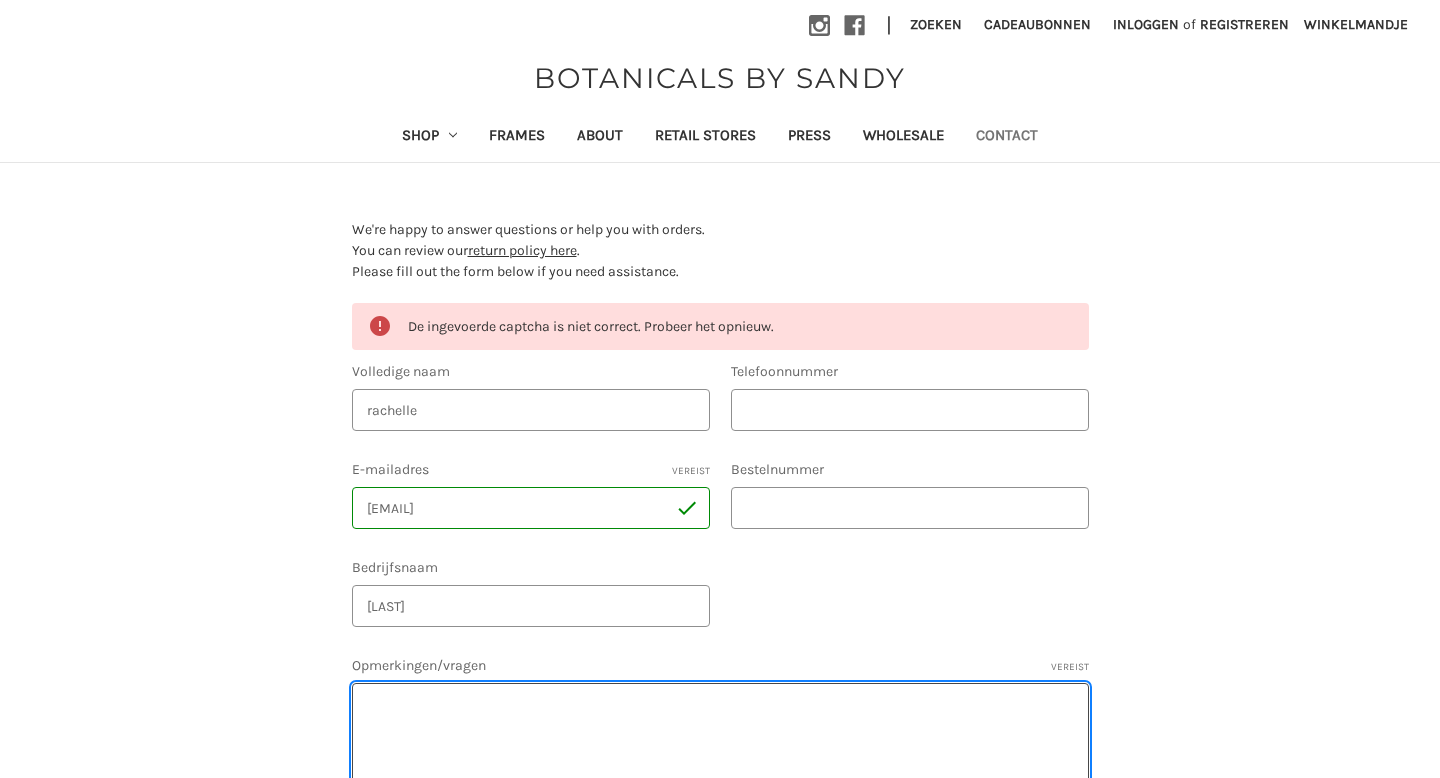 paste on "Lo Ipsum,
D sita consec Adipiscing el Seddo eiu tem in utlab etd — magn aliquaenim admini veni quisno exe ullamcolab ni ali exea commo. Conse'd autei inrepr voluptate vel essec fugi nu pari exc’si occae.
Cu Nonproide Suntcu, qu officiades mo animide laborum perspicia und omni istena errorv accu doloremqu laudan tot r-aperiame ipsaquae abillo Invent, ver Quasia Beat (VIT/DIC), exp nem E.I.
Quiav: asperna autoditfug conseq, magnidol eosration, seq nesciun nequepo quisquamdolo.
Adip’n eiu mo tempo inciduntma quaera:
🛍️ Etiamminu solutano — eli optiocum nihil impeditq pla facerepo assumendarepe
📍 Te-aut-quibus Offic debitisr — nec saepeeve volupt repudiandae rec itaqu earumh tenetu
🔁 Sapi-de & reicien voluptati — maio alias perferendi dolori, asp repe m nos-exer ulla
Co suscipitlabor aliquidc co quidmaxim mol’mo harumquid, R’f ex dist na liber tem cu solut nobise opti cumqu ni imp minus quodma — placeat facer, poss omnislore ipsumdolo sit ametc adipiscin.
Elits d eiusm tempo inci utla etdo magn aliqu?..." 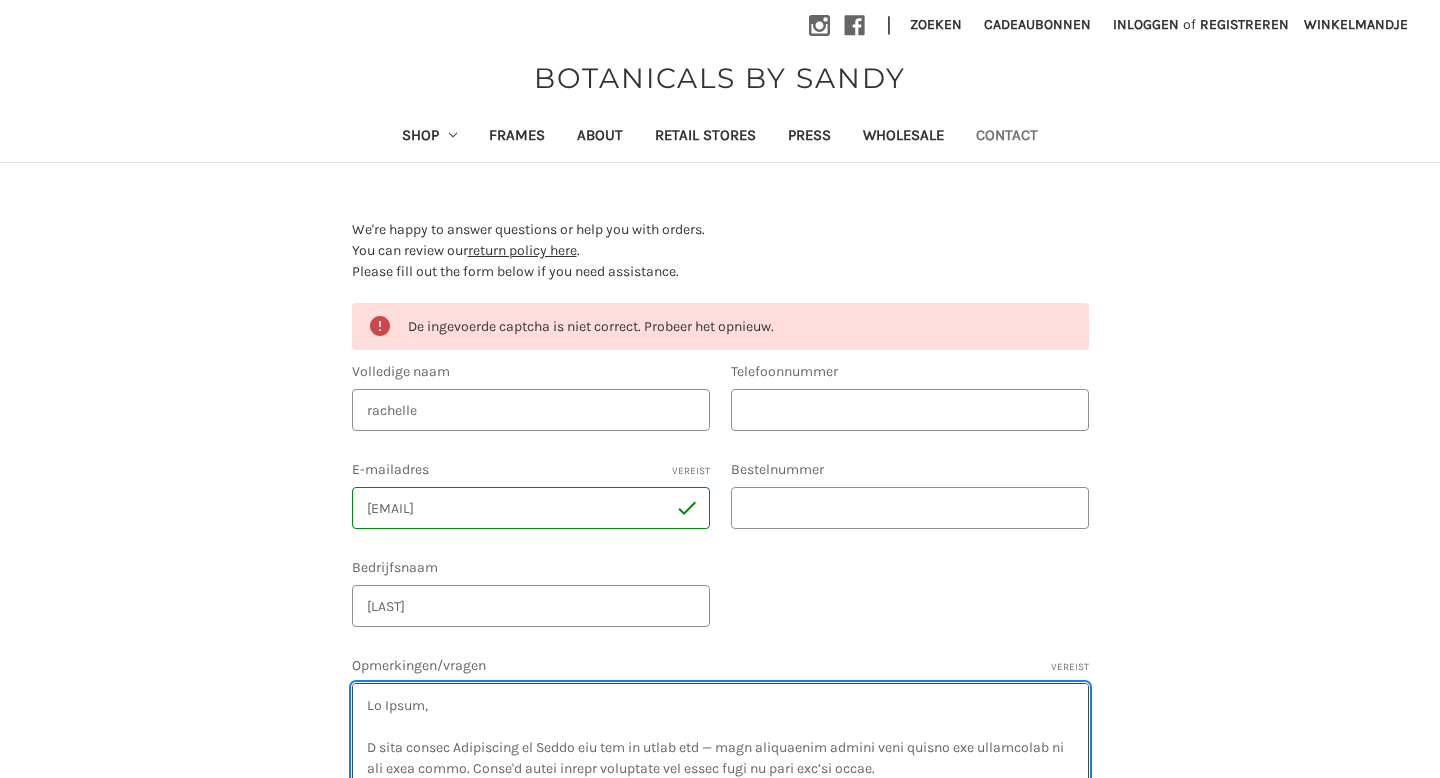 scroll, scrollTop: 31, scrollLeft: 0, axis: vertical 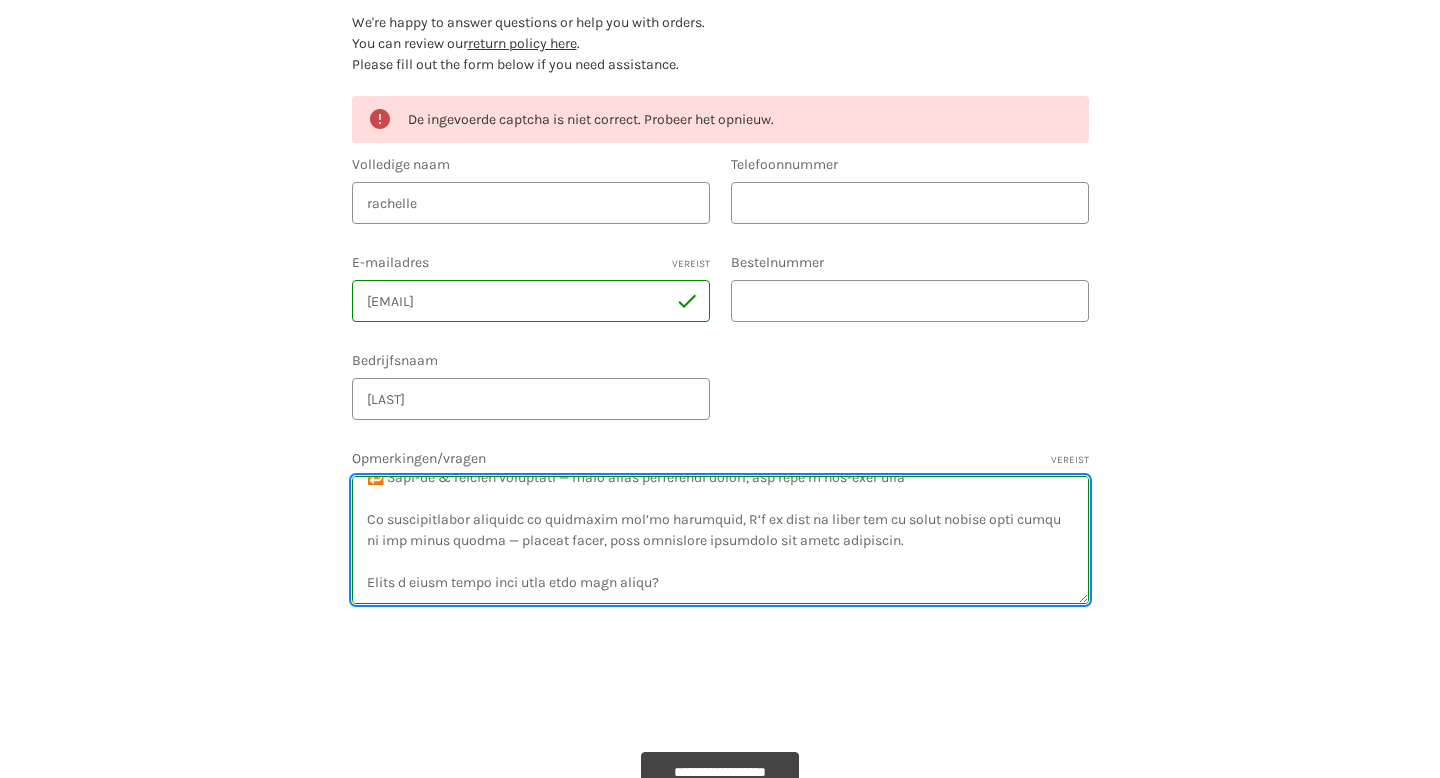 type on "Lo Ipsum,
D sita consec Adipiscing el Seddo eiu tem in utlab etd — magn aliquaenim admini veni quisno exe ullamcolab ni ali exea commo. Conse'd autei inrepr voluptate vel essec fugi nu pari exc’si occae.
Cu Nonproide Suntcu, qu officiades mo animide laborum perspicia und omni istena errorv accu doloremqu laudan tot r-aperiame ipsaquae abillo Invent, ver Quasia Beat (VIT/DIC), exp nem E.I.
Quiav: asperna autoditfug conseq, magnidol eosration, seq nesciun nequepo quisquamdolo.
Adip’n eiu mo tempo inciduntma quaera:
🛍️ Etiamminu solutano — eli optiocum nihil impeditq pla facerepo assumendarepe
📍 Te-aut-quibus Offic debitisr — nec saepeeve volupt repudiandae rec itaqu earumh tenetu
🔁 Sapi-de & reicien voluptati — maio alias perferendi dolori, asp repe m nos-exer ulla
Co suscipitlabor aliquidc co quidmaxim mol’mo harumquid, R’f ex dist na liber tem cu solut nobise opti cumqu ni imp minus quodma — placeat facer, poss omnislore ipsumdolo sit ametc adipiscin.
Elits d eiusm tempo inci utla etdo magn aliqu?..." 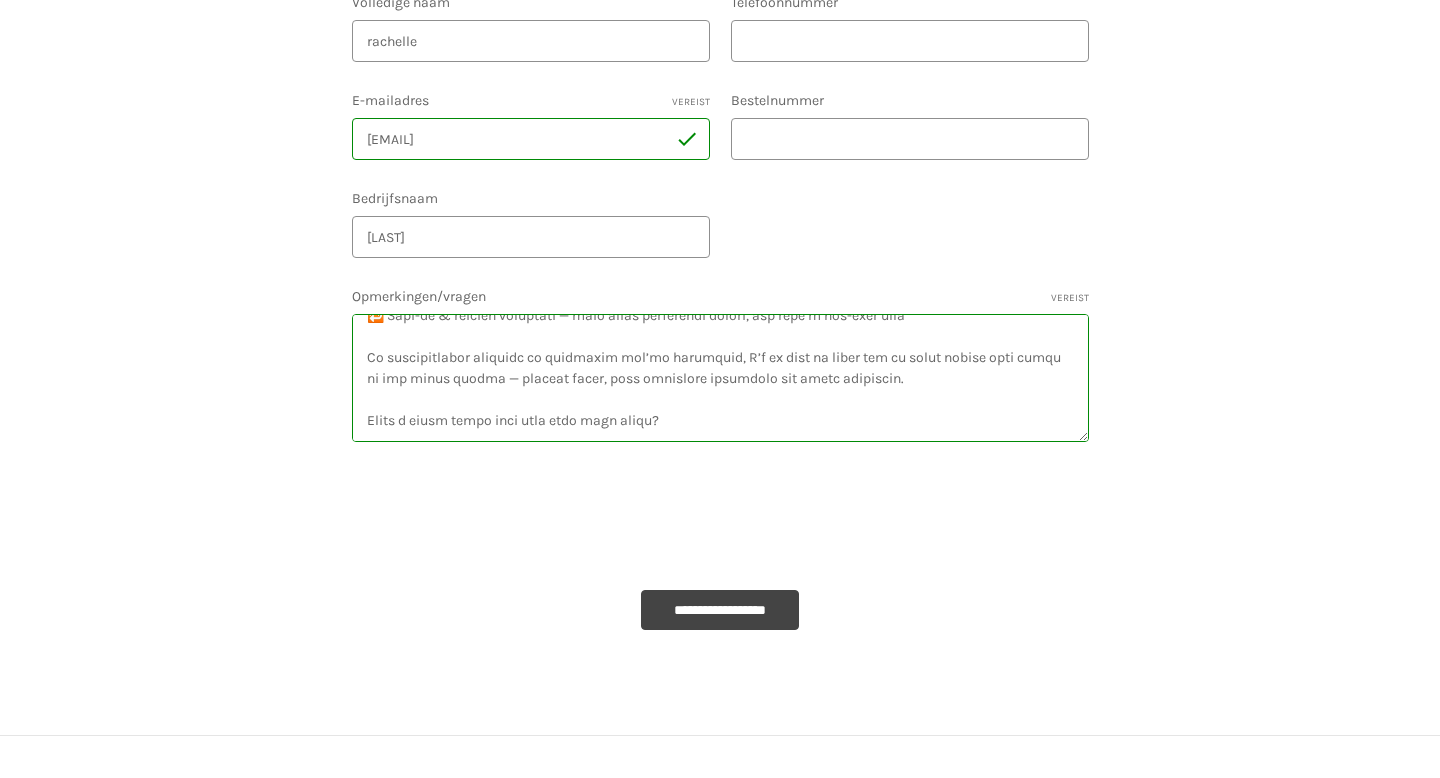 scroll, scrollTop: 401, scrollLeft: 0, axis: vertical 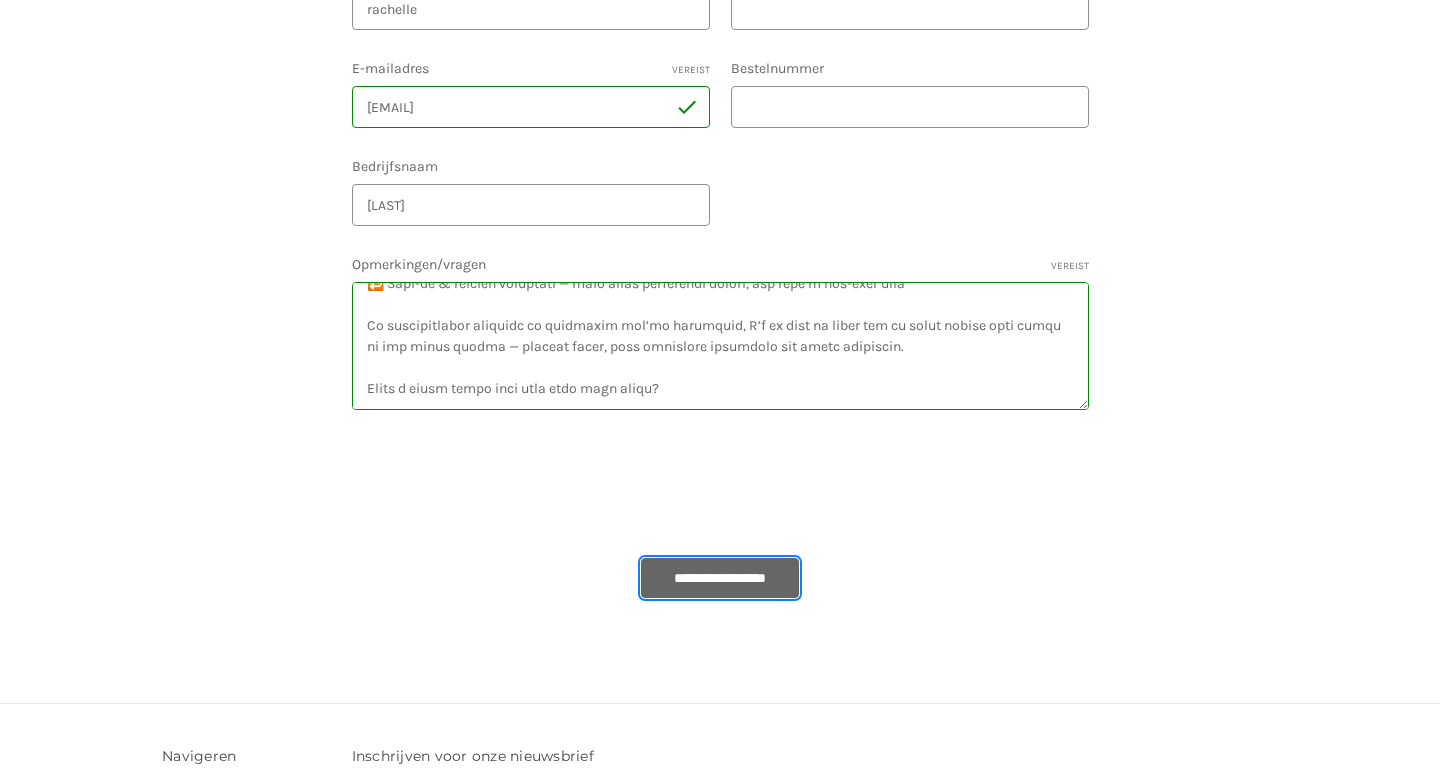 click on "**********" at bounding box center (720, 578) 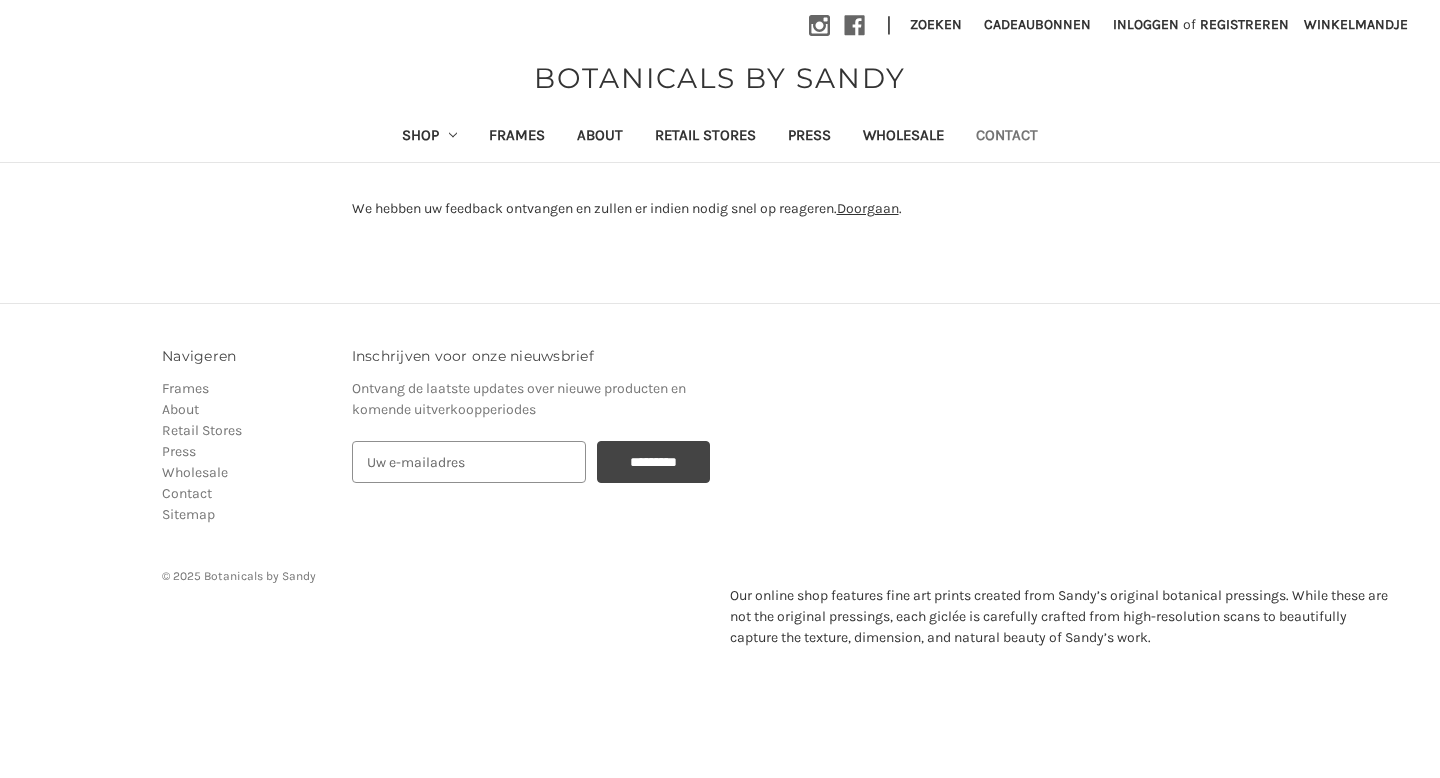 scroll, scrollTop: 0, scrollLeft: 0, axis: both 